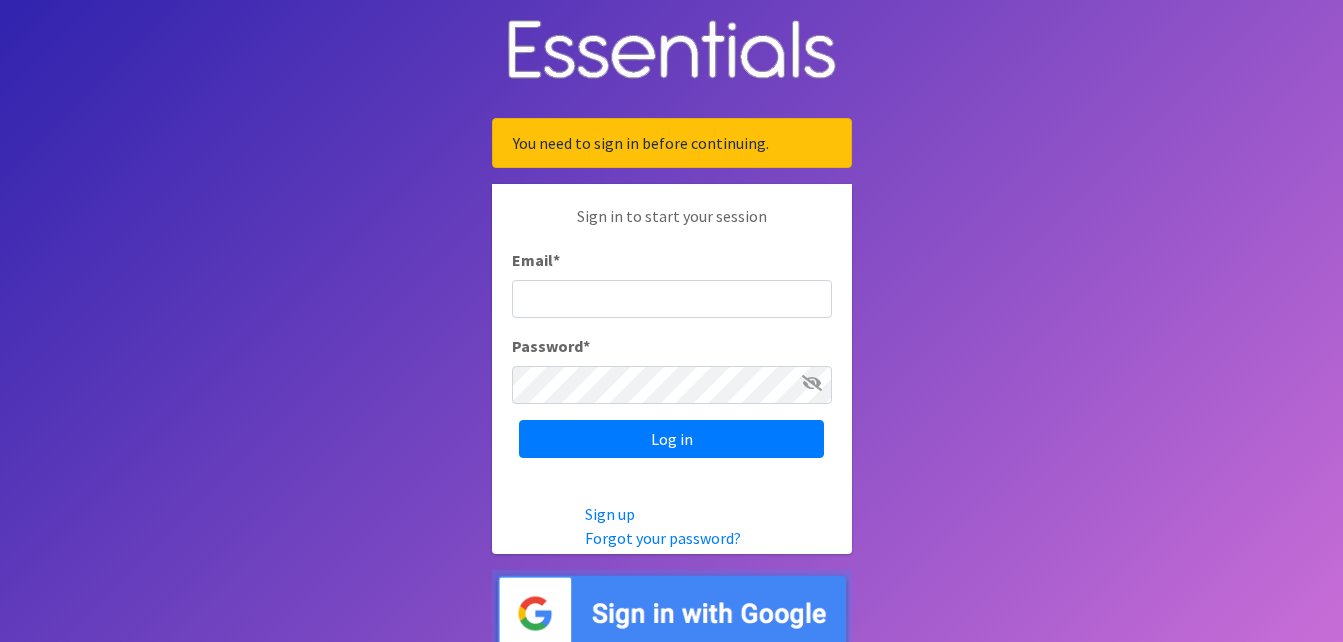 scroll, scrollTop: 0, scrollLeft: 0, axis: both 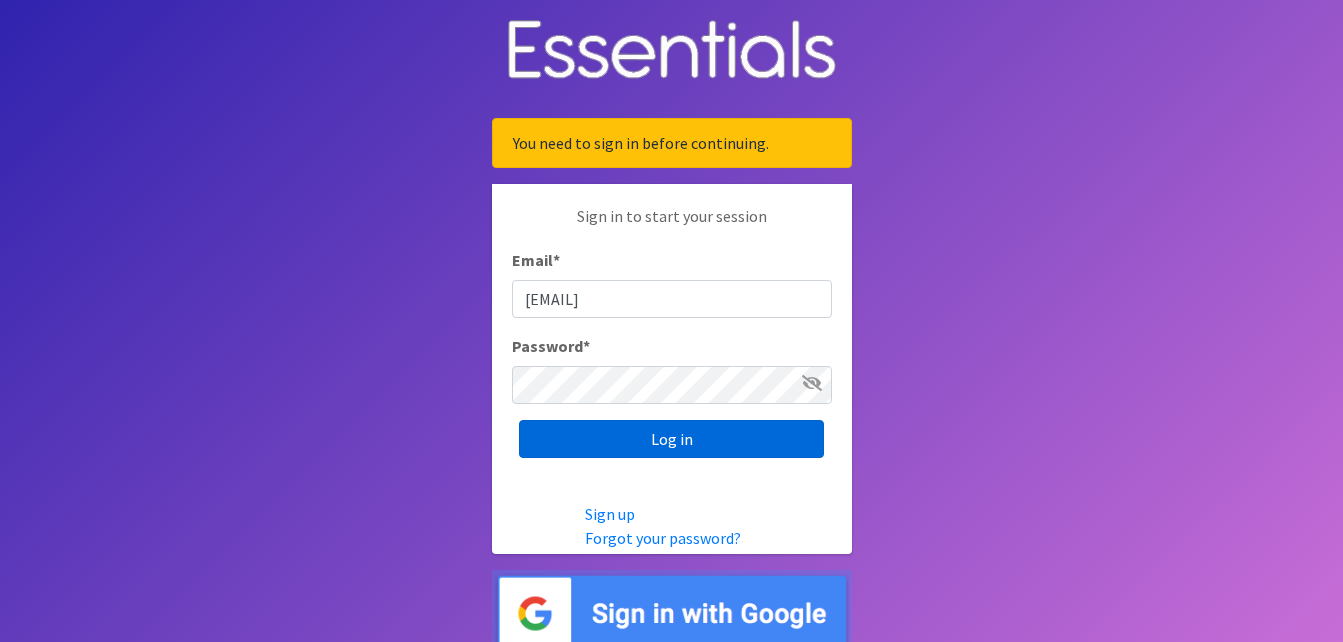 click on "Log in" at bounding box center (671, 439) 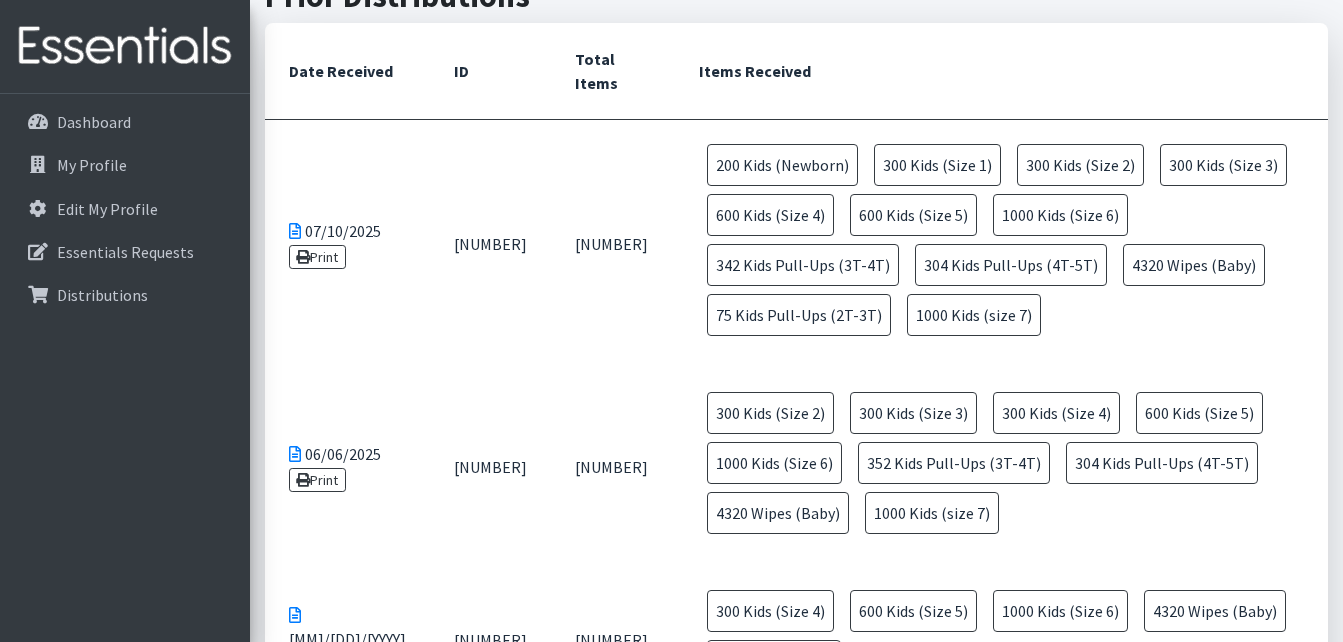 scroll, scrollTop: 1134, scrollLeft: 0, axis: vertical 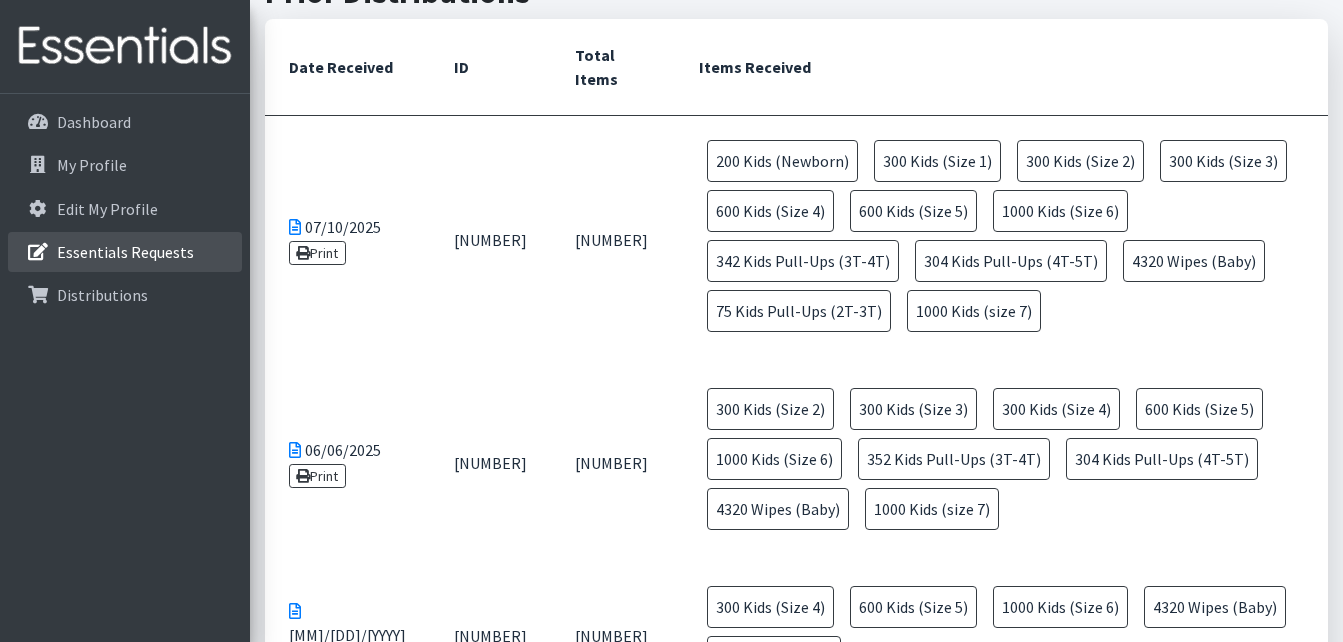 click on "Essentials Requests" at bounding box center (125, 252) 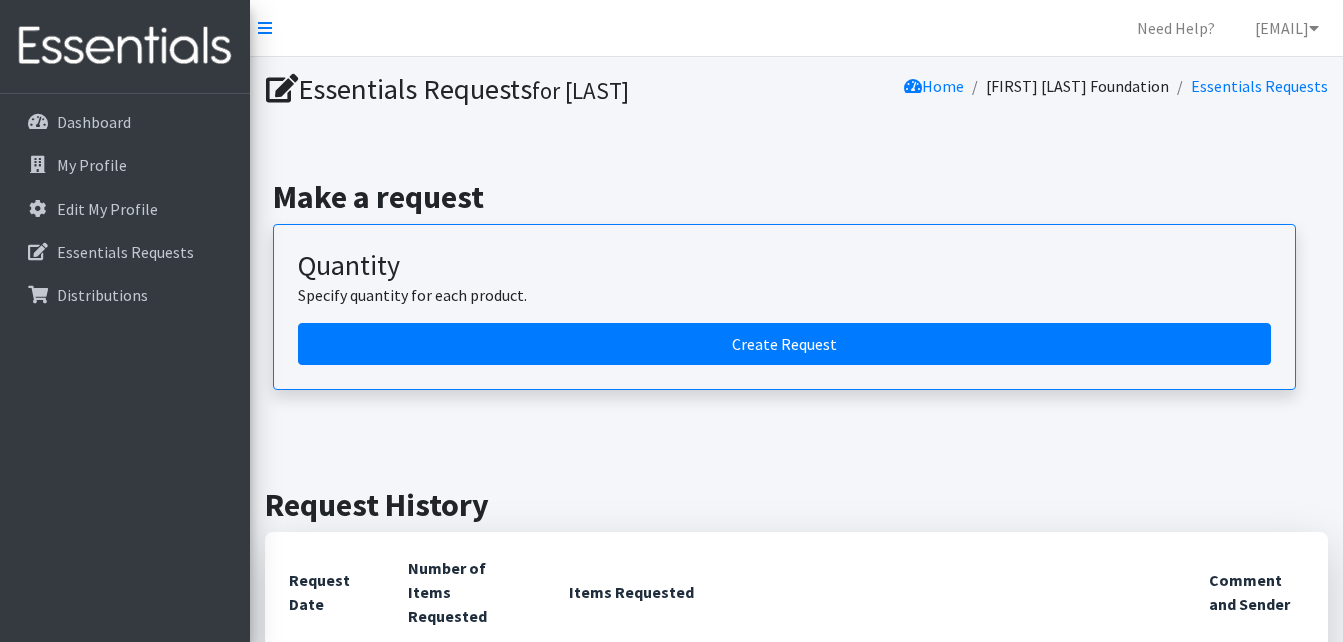 scroll, scrollTop: 0, scrollLeft: 0, axis: both 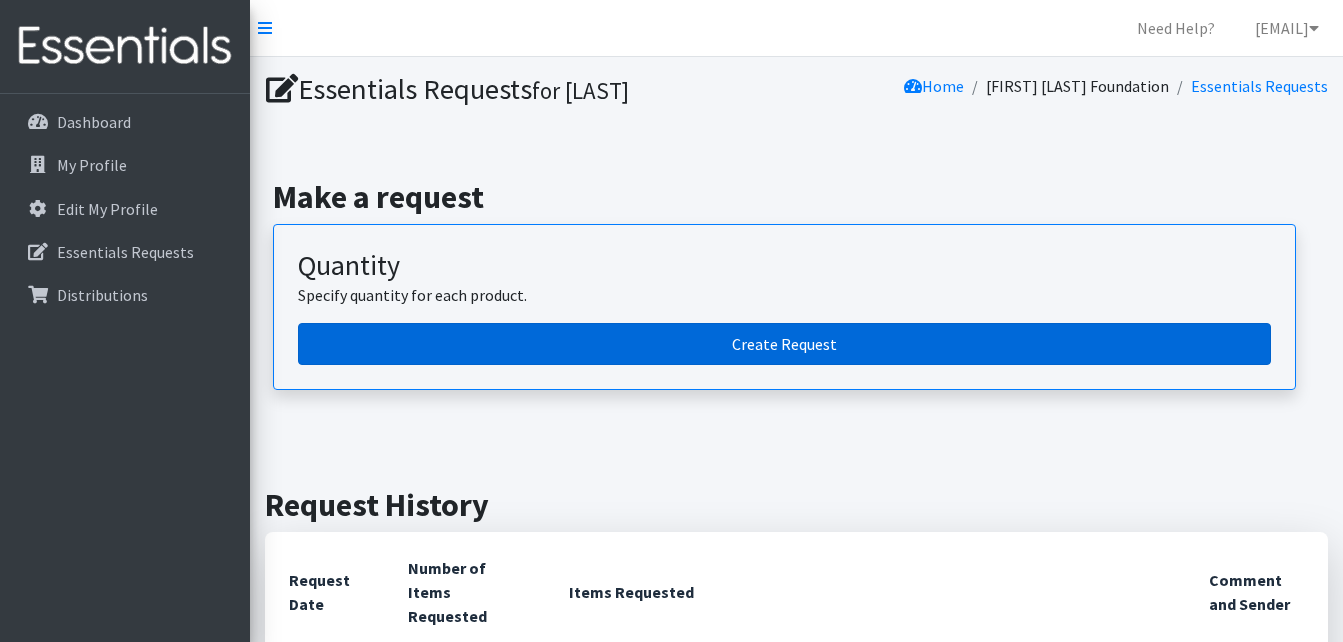 click on "Create Request" at bounding box center [784, 344] 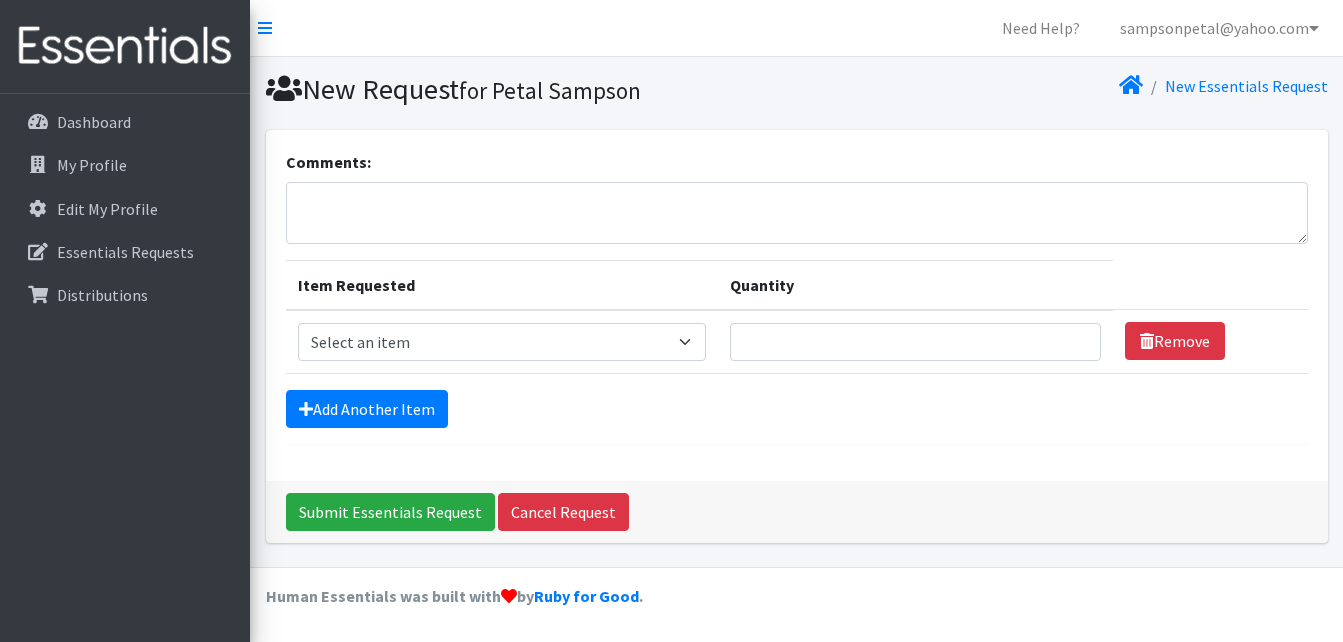 scroll, scrollTop: 0, scrollLeft: 0, axis: both 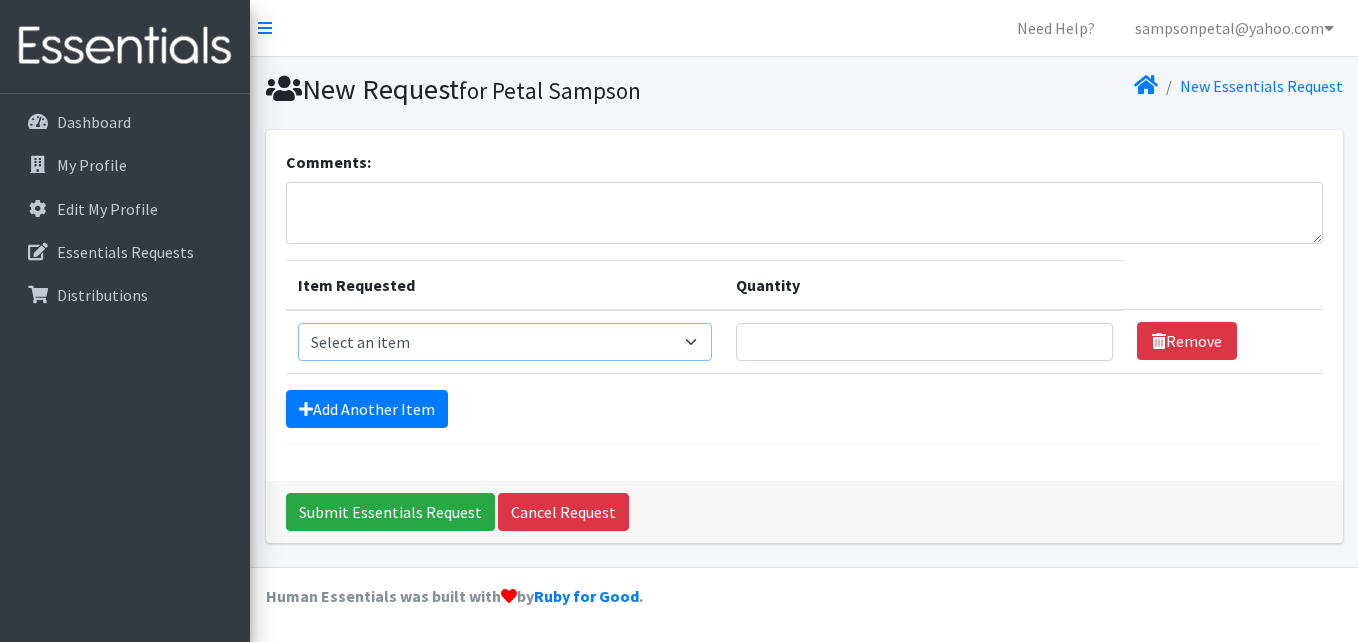 click on "Select an item
Cloth Inserts (For Cloth Diapers)
Kids (Newborn)
Kids (Preemie)
Kids (Size 1)
Kids (Size 2)
Kids (Size 3)
Kids (Size 4)
Kids (Size 5)
Kids (Size 6)
Kids Pull-Ups (2T-3T)
Kids Pull-Ups (3T-4T)
Kids Pull-Ups (4T-5T)
Wipes (Baby)" at bounding box center (505, 342) 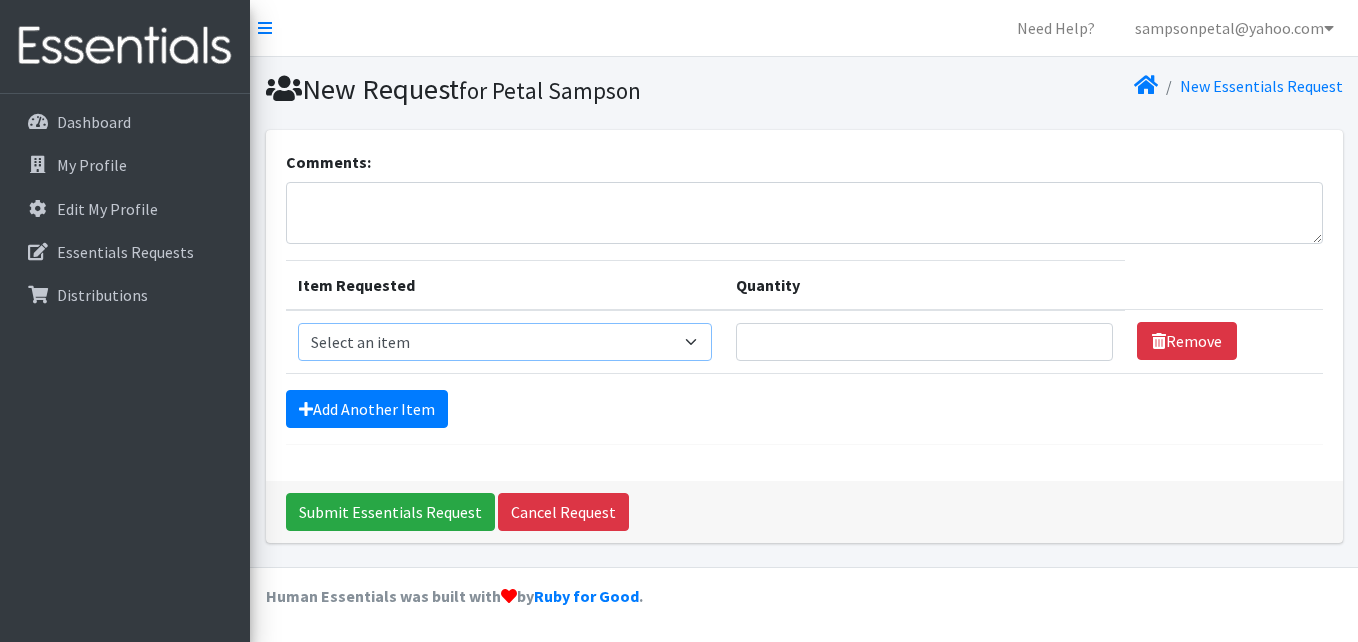select on "5481" 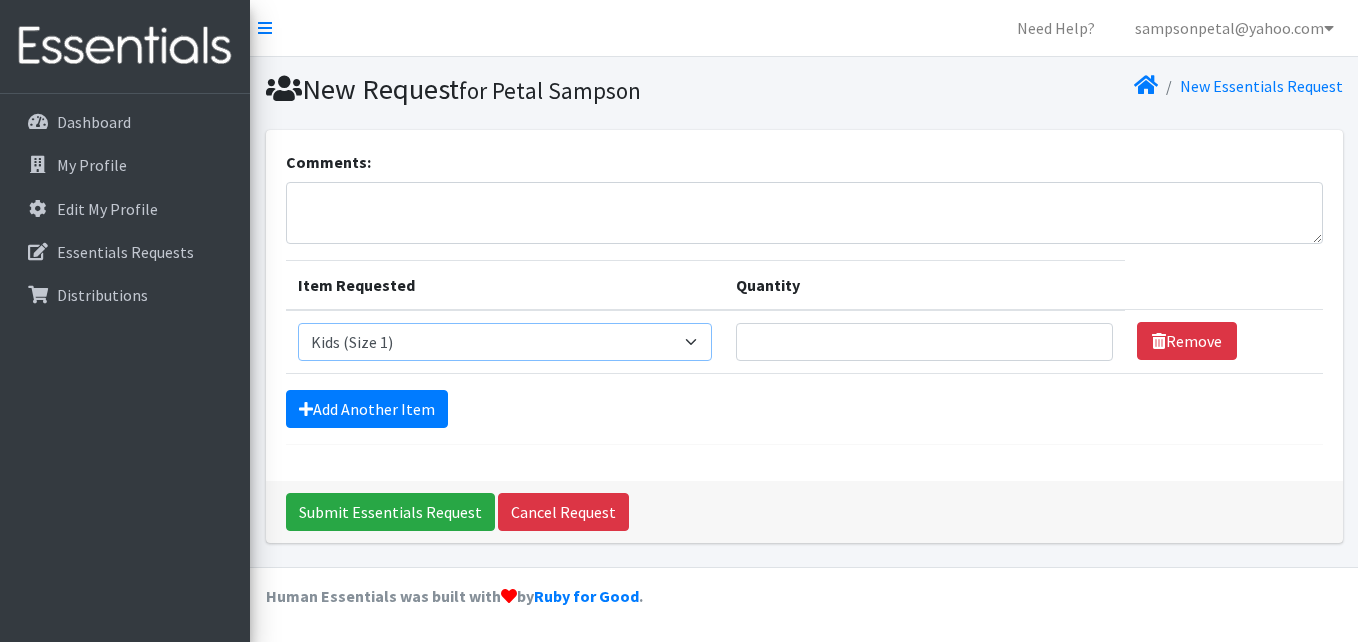 click on "Select an item
Cloth Inserts (For Cloth Diapers)
Kids (Newborn)
Kids (Preemie)
Kids (Size 1)
Kids (Size 2)
Kids (Size 3)
Kids (Size 4)
Kids (Size 5)
Kids (Size 6)
Kids Pull-Ups (2T-3T)
Kids Pull-Ups (3T-4T)
Kids Pull-Ups (4T-5T)
Wipes (Baby)" at bounding box center (505, 342) 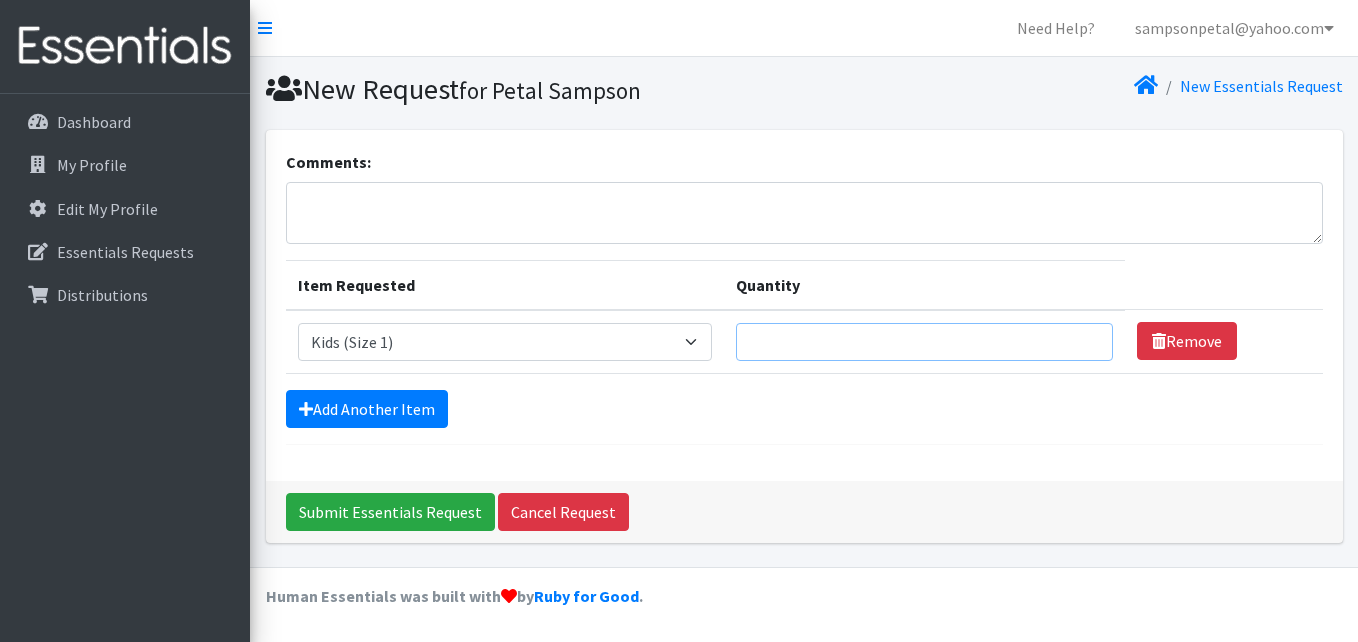 click on "Quantity" at bounding box center [924, 342] 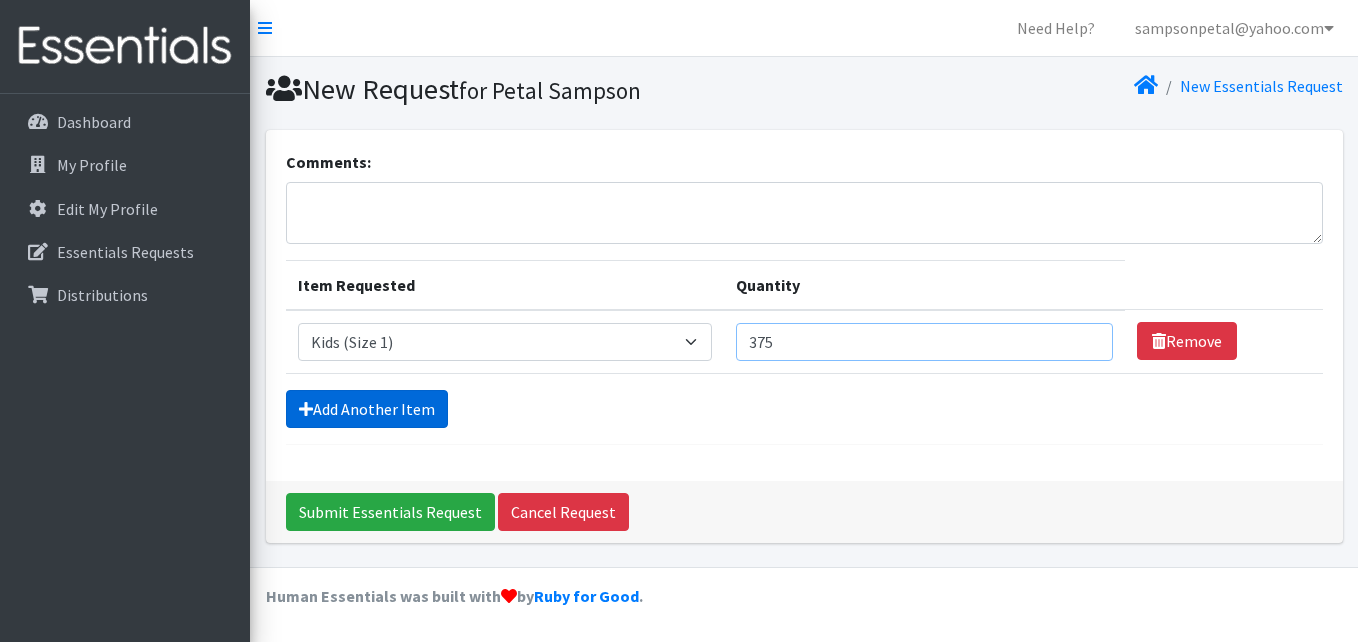type on "375" 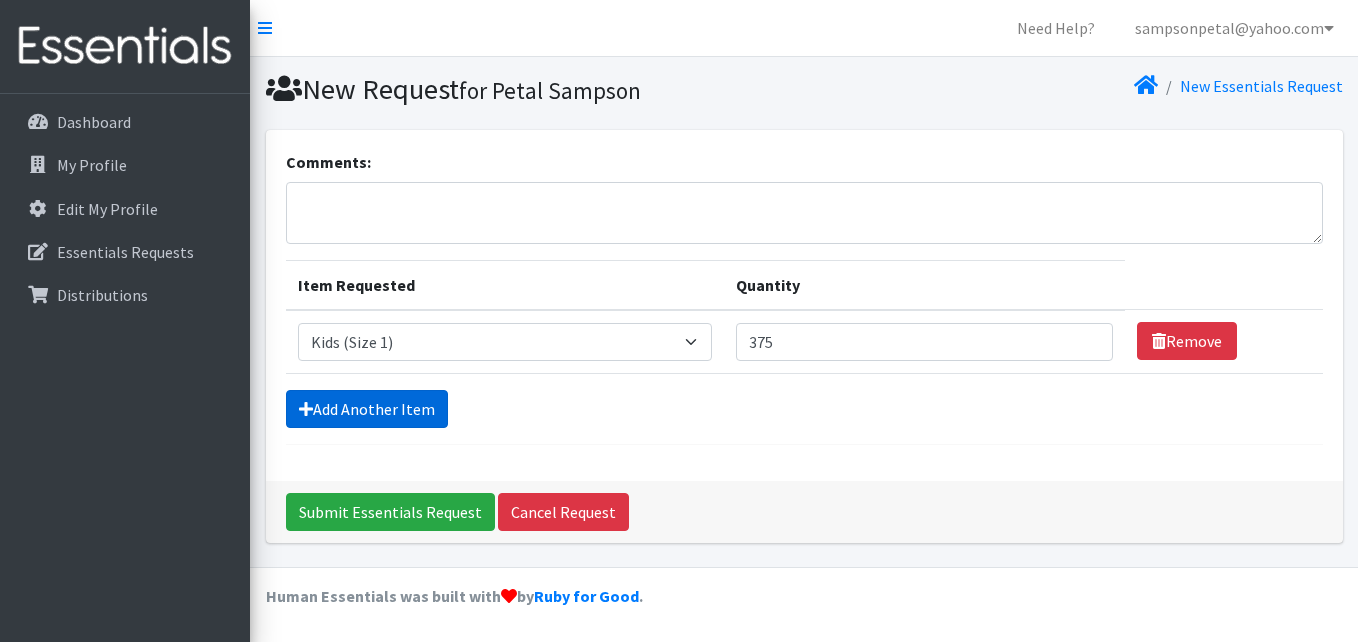 click on "Add Another Item" at bounding box center [367, 409] 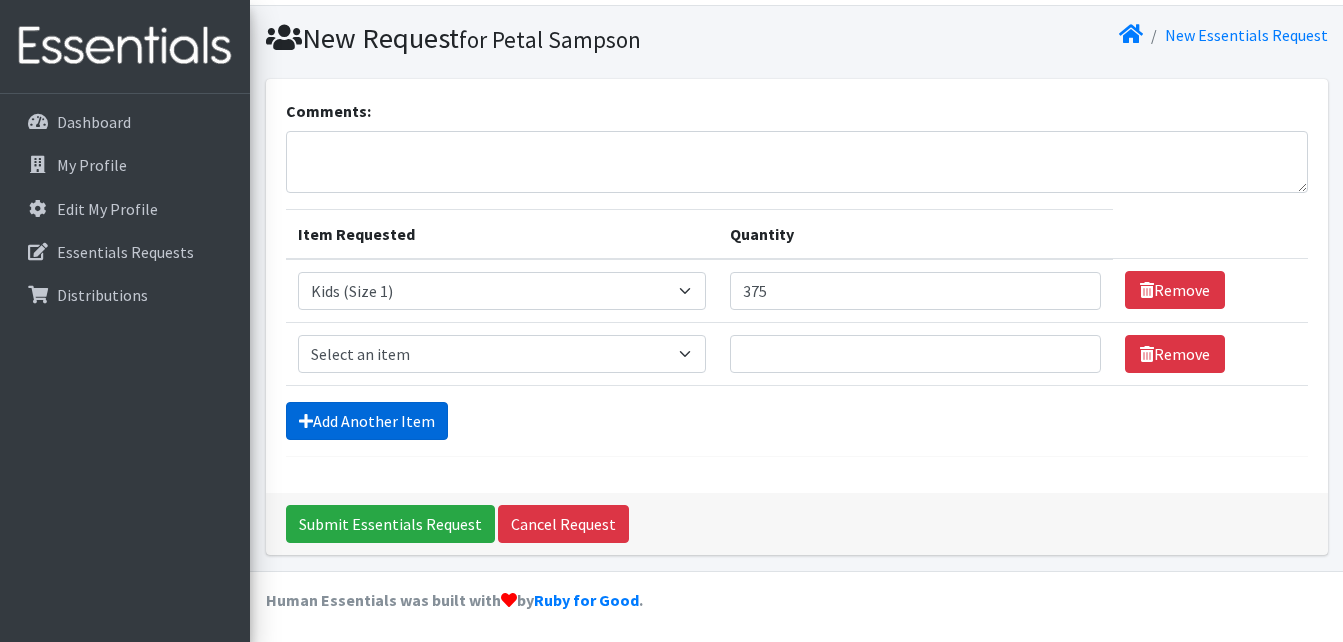 scroll, scrollTop: 55, scrollLeft: 0, axis: vertical 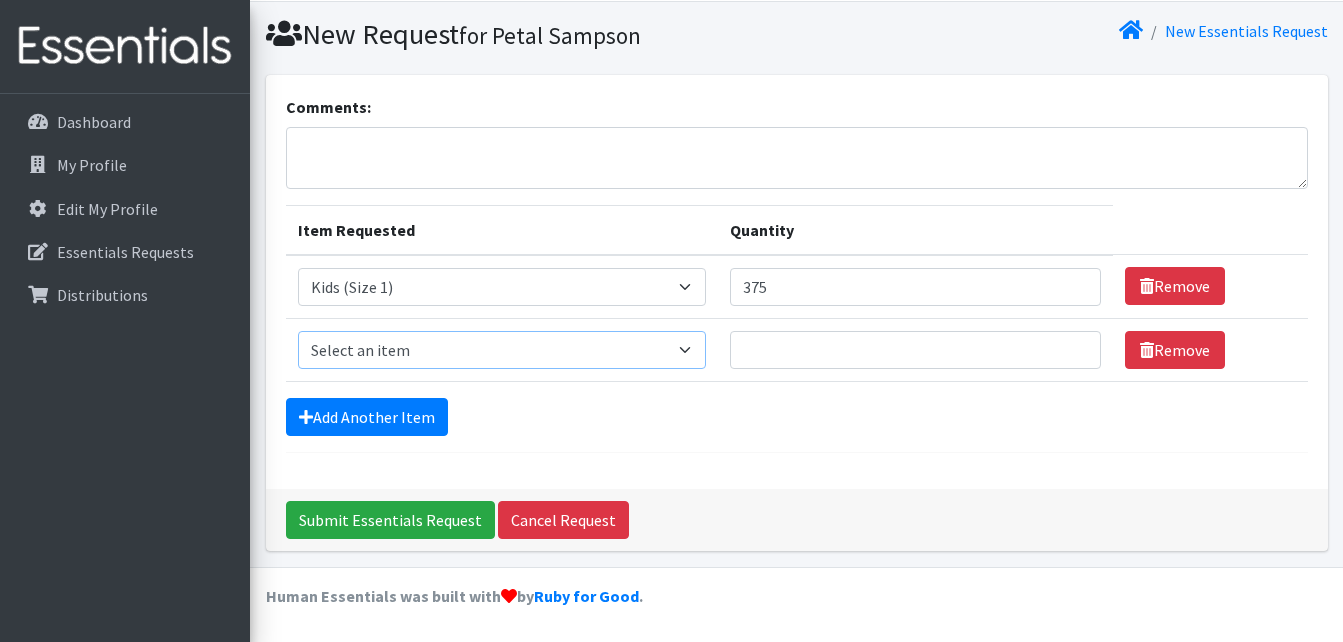 click on "Select an item
Cloth Inserts (For Cloth Diapers)
Kids (Newborn)
Kids (Preemie)
Kids (Size 1)
Kids (Size 2)
Kids (Size 3)
Kids (Size 4)
Kids (Size 5)
Kids (Size 6)
Kids Pull-Ups (2T-3T)
Kids Pull-Ups (3T-4T)
Kids Pull-Ups (4T-5T)
Wipes (Baby)" at bounding box center [502, 350] 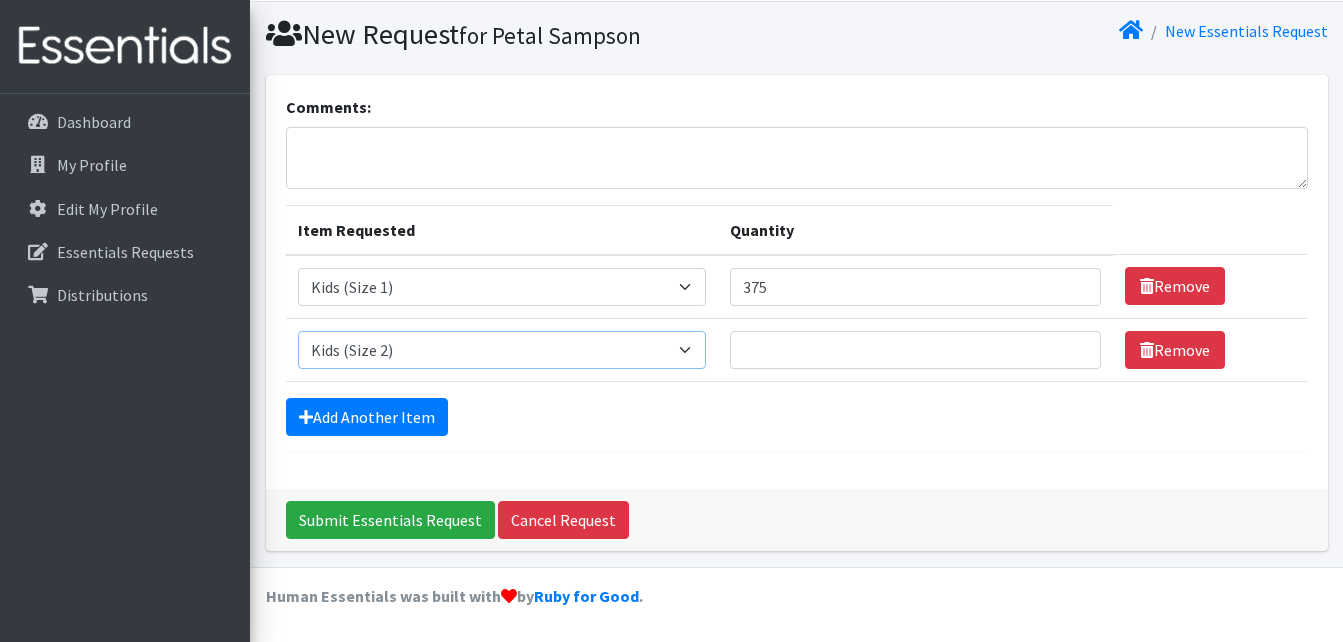 click on "Select an item
Cloth Inserts (For Cloth Diapers)
Kids (Newborn)
Kids (Preemie)
Kids (Size 1)
Kids (Size 2)
Kids (Size 3)
Kids (Size 4)
Kids (Size 5)
Kids (Size 6)
Kids Pull-Ups (2T-3T)
Kids Pull-Ups (3T-4T)
Kids Pull-Ups (4T-5T)
Wipes (Baby)" at bounding box center [502, 350] 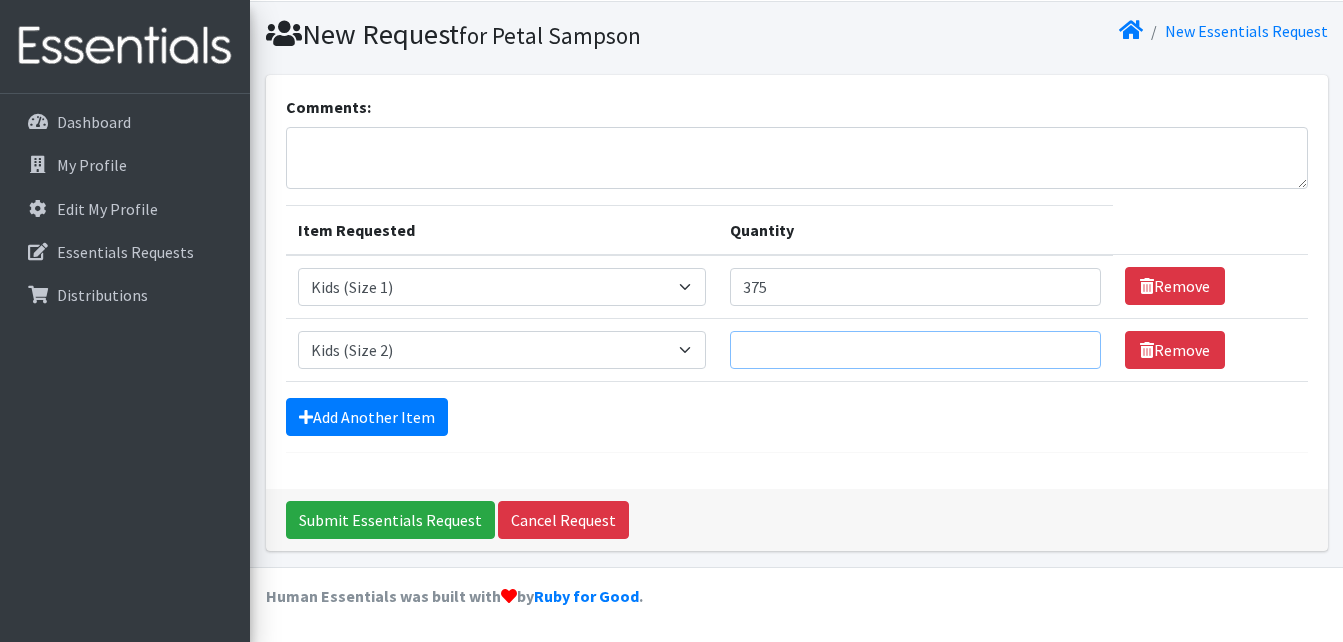 click on "Quantity" at bounding box center [915, 350] 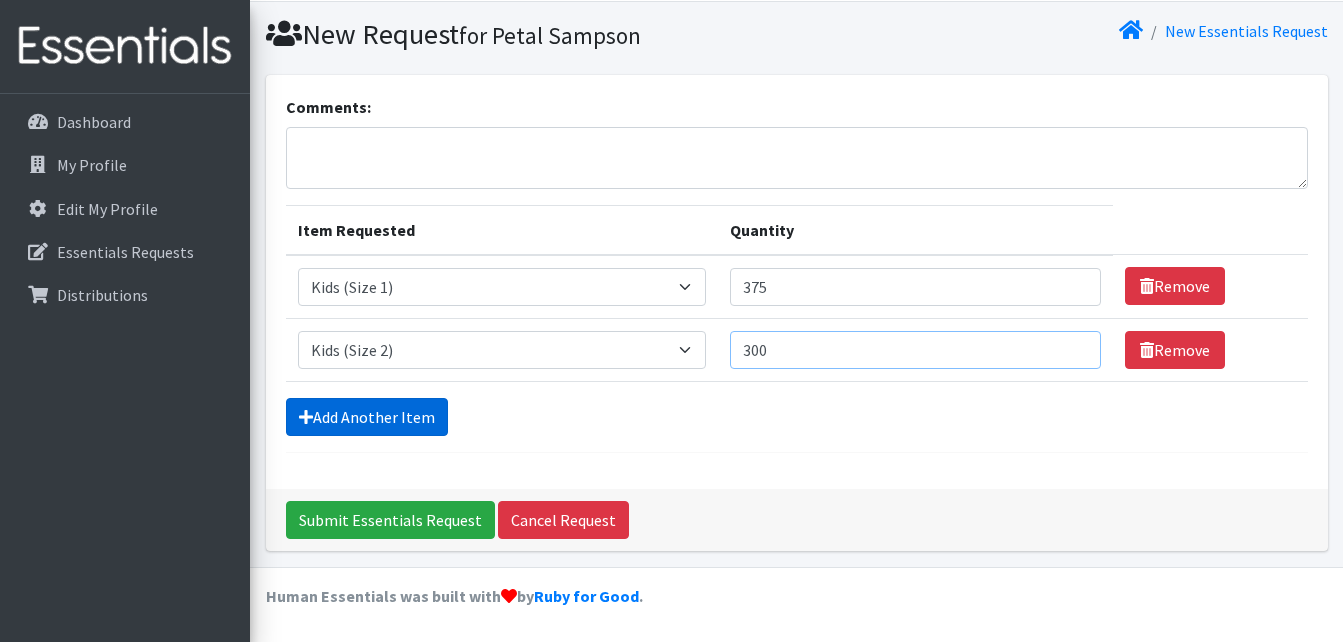 type on "300" 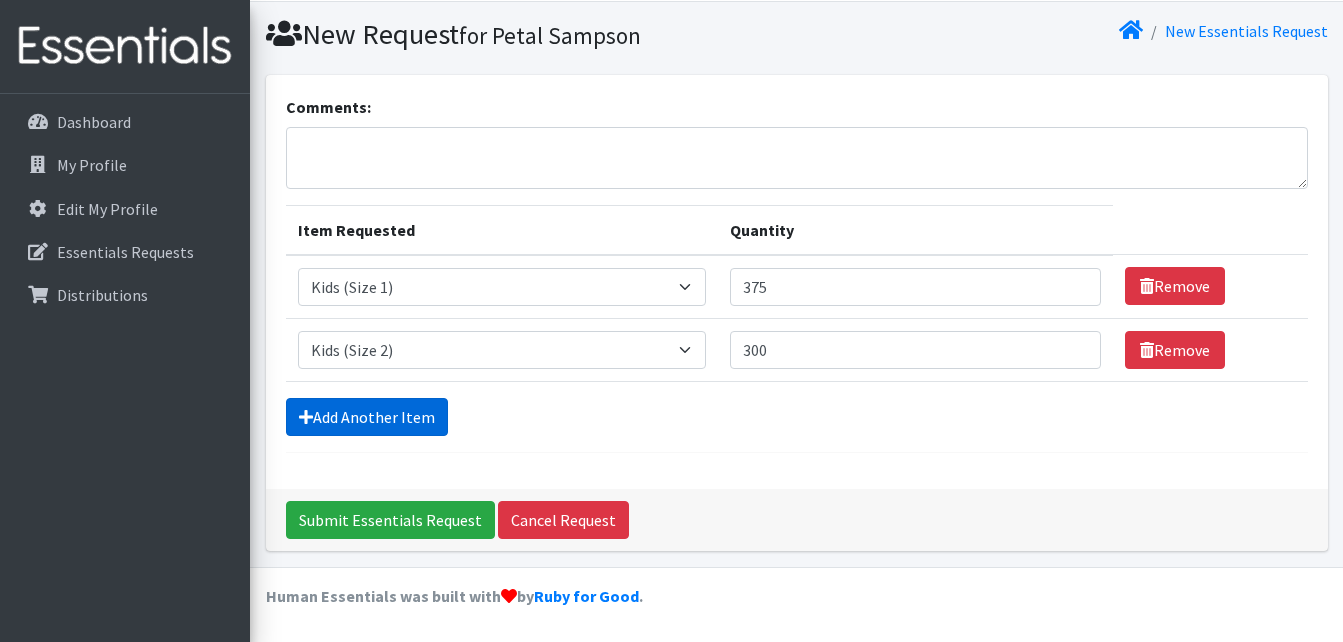 click on "Add Another Item" at bounding box center (367, 417) 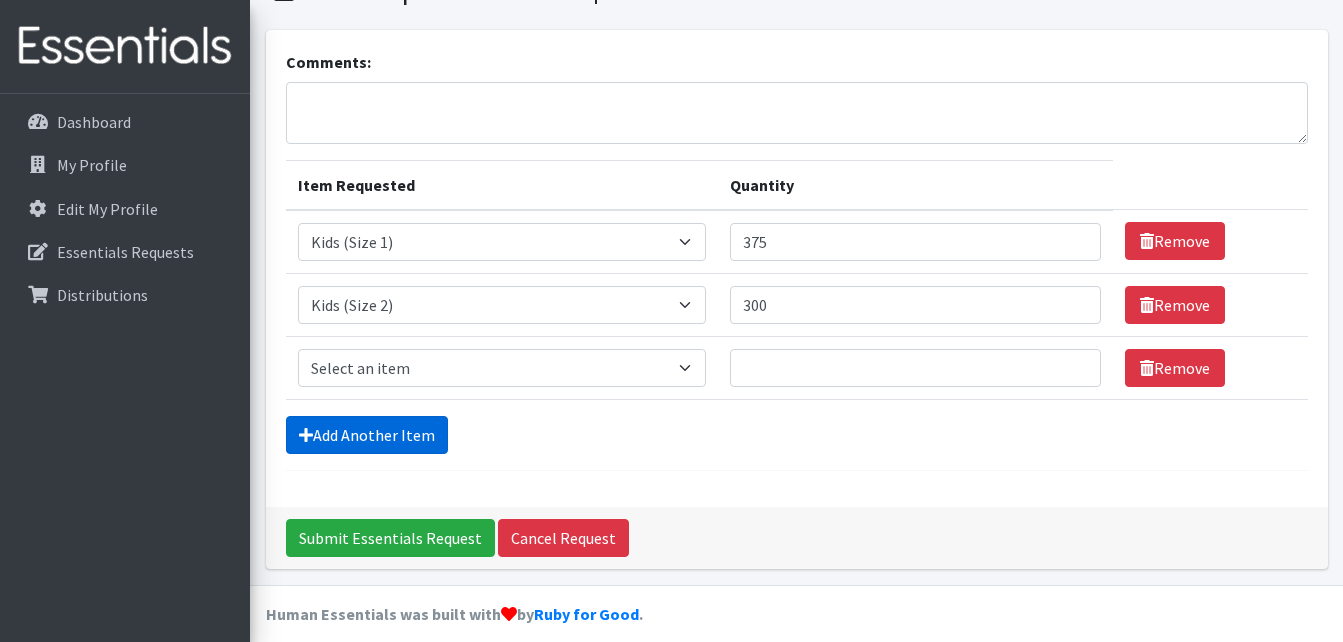 scroll, scrollTop: 118, scrollLeft: 0, axis: vertical 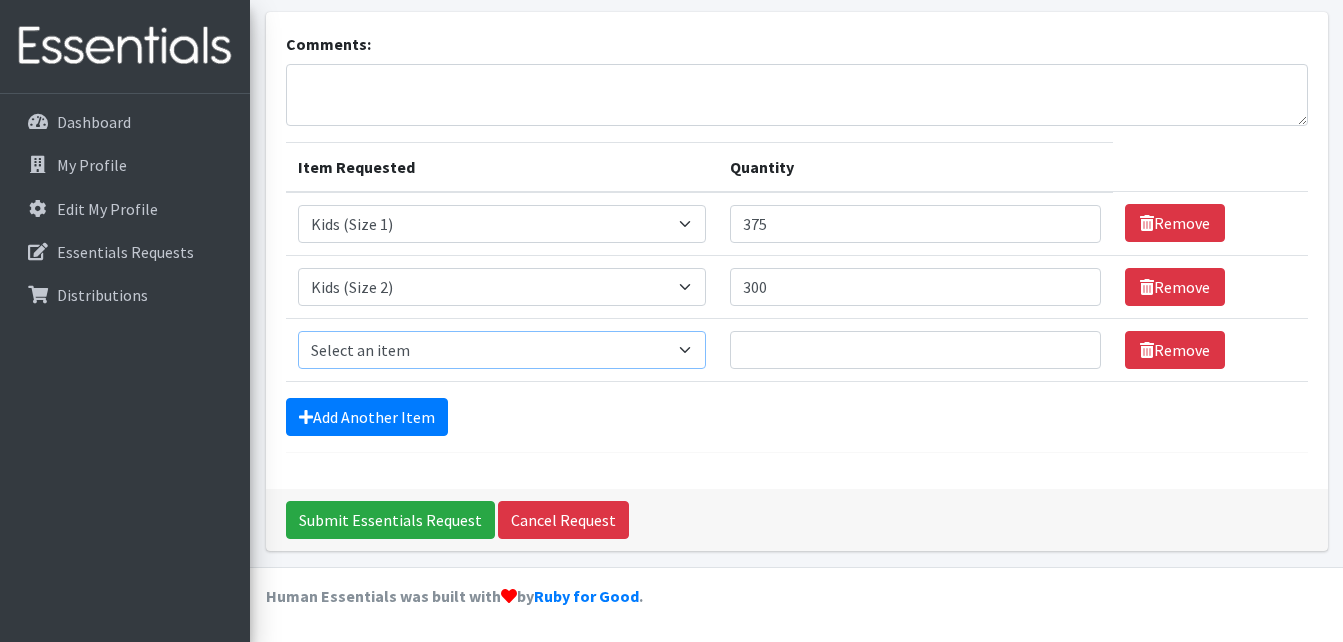 click on "Select an item
Cloth Inserts (For Cloth Diapers)
Kids (Newborn)
Kids (Preemie)
Kids (Size 1)
Kids (Size 2)
Kids (Size 3)
Kids (Size 4)
Kids (Size 5)
Kids (Size 6)
Kids Pull-Ups (2T-3T)
Kids Pull-Ups (3T-4T)
Kids Pull-Ups (4T-5T)
Wipes (Baby)" at bounding box center (502, 350) 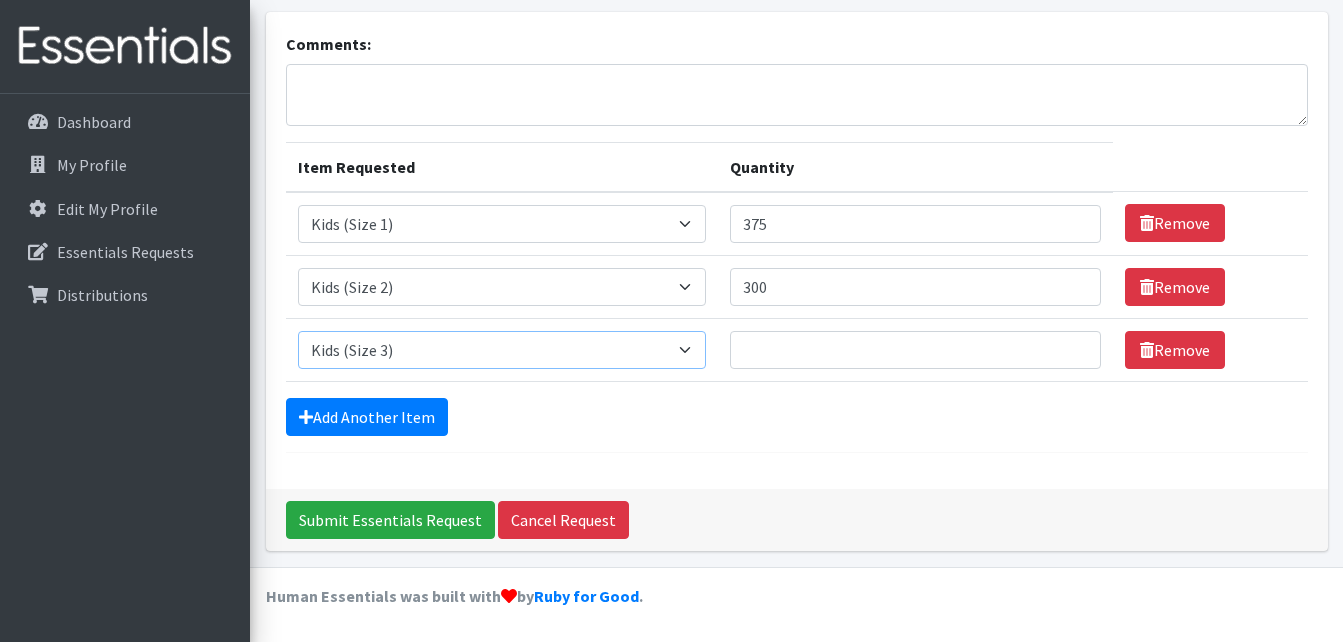 click on "Select an item
Cloth Inserts (For Cloth Diapers)
Kids (Newborn)
Kids (Preemie)
Kids (Size 1)
Kids (Size 2)
Kids (Size 3)
Kids (Size 4)
Kids (Size 5)
Kids (Size 6)
Kids Pull-Ups (2T-3T)
Kids Pull-Ups (3T-4T)
Kids Pull-Ups (4T-5T)
Wipes (Baby)" at bounding box center (502, 350) 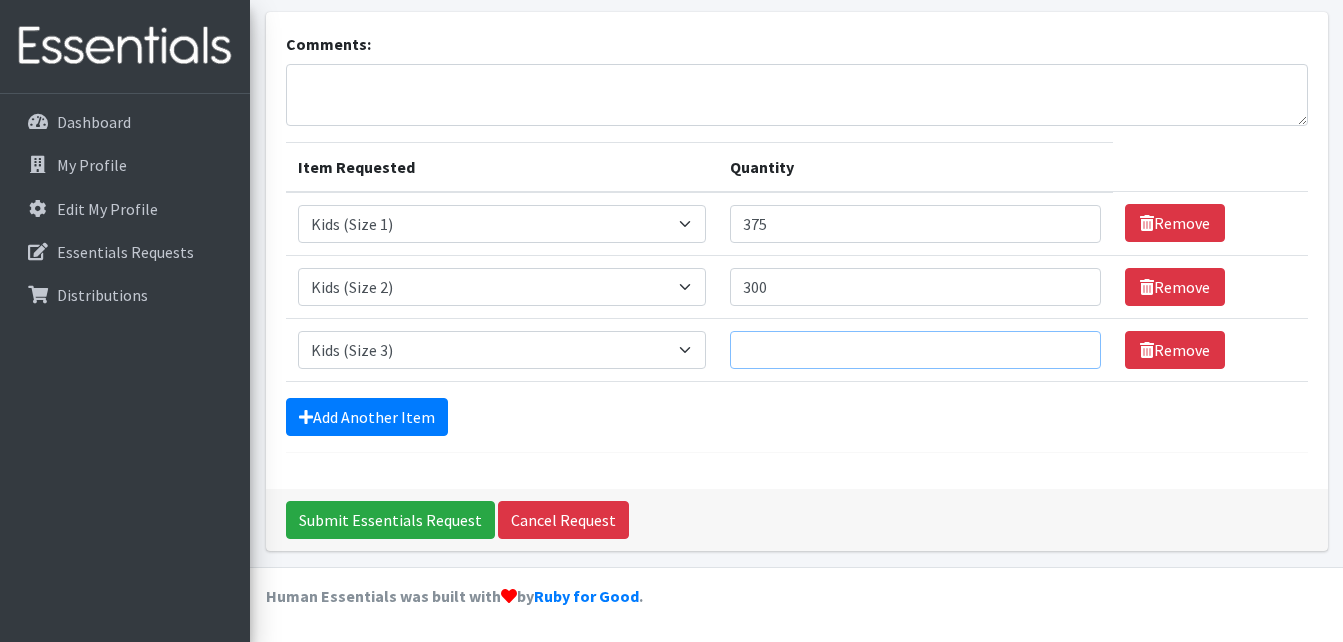 click on "Quantity" at bounding box center (915, 350) 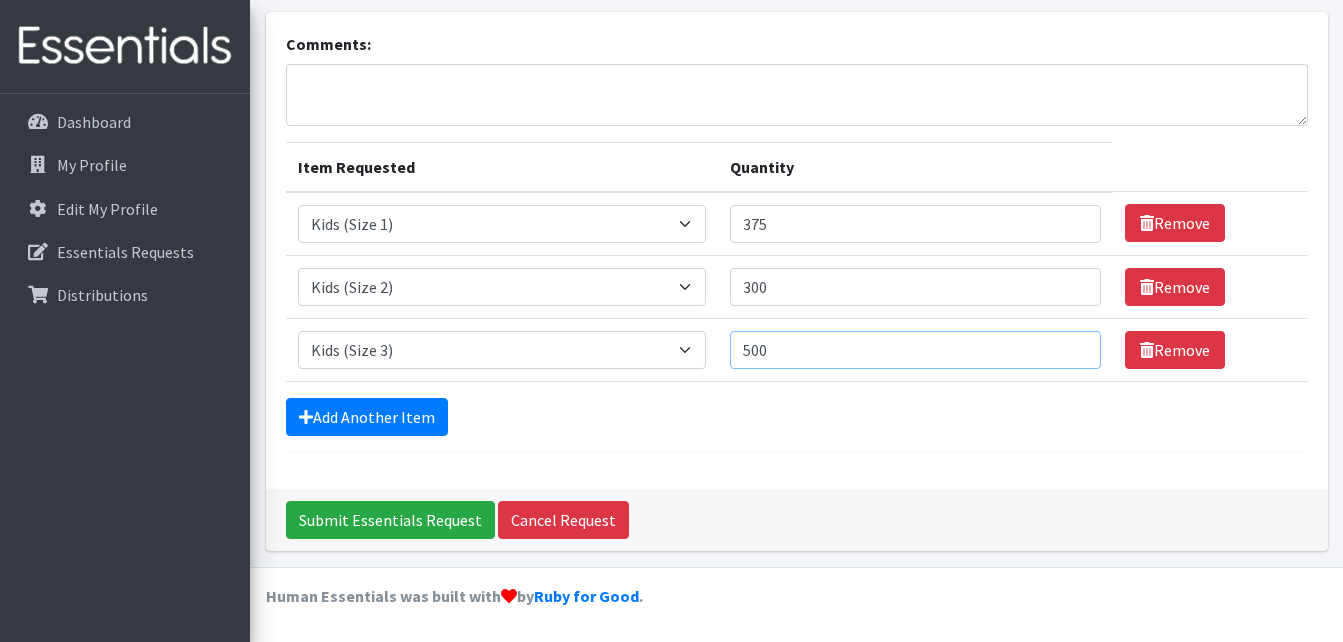 type on "500" 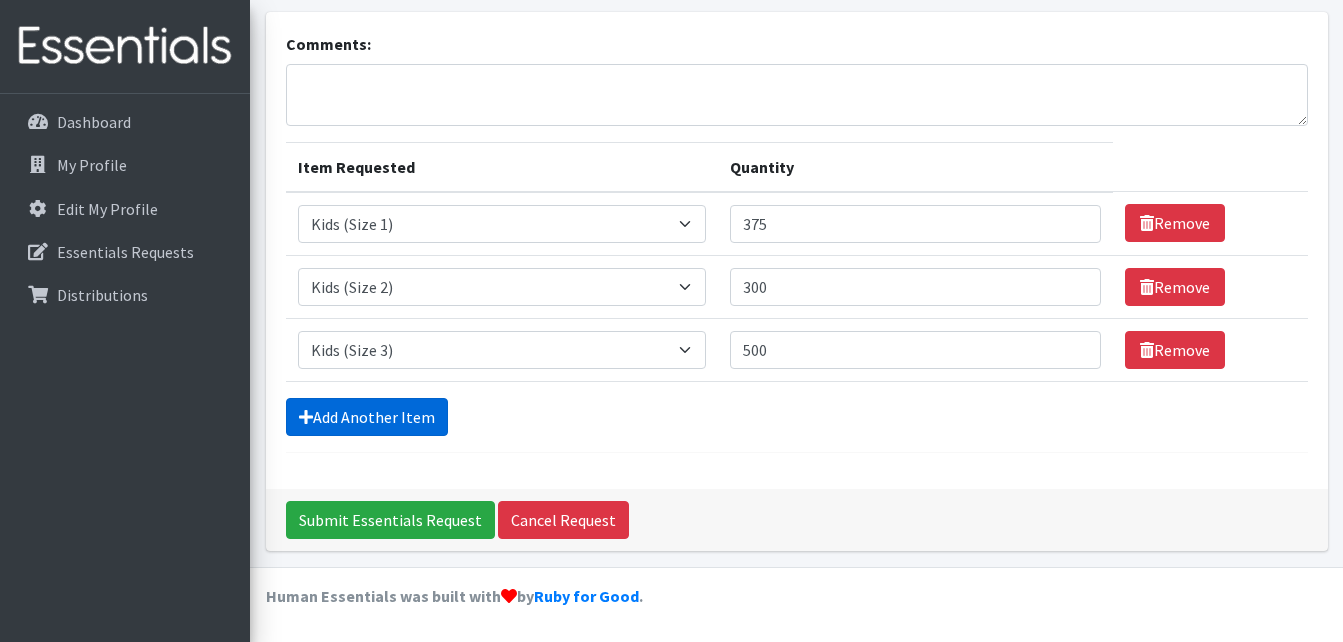 click on "Add Another Item" at bounding box center [367, 417] 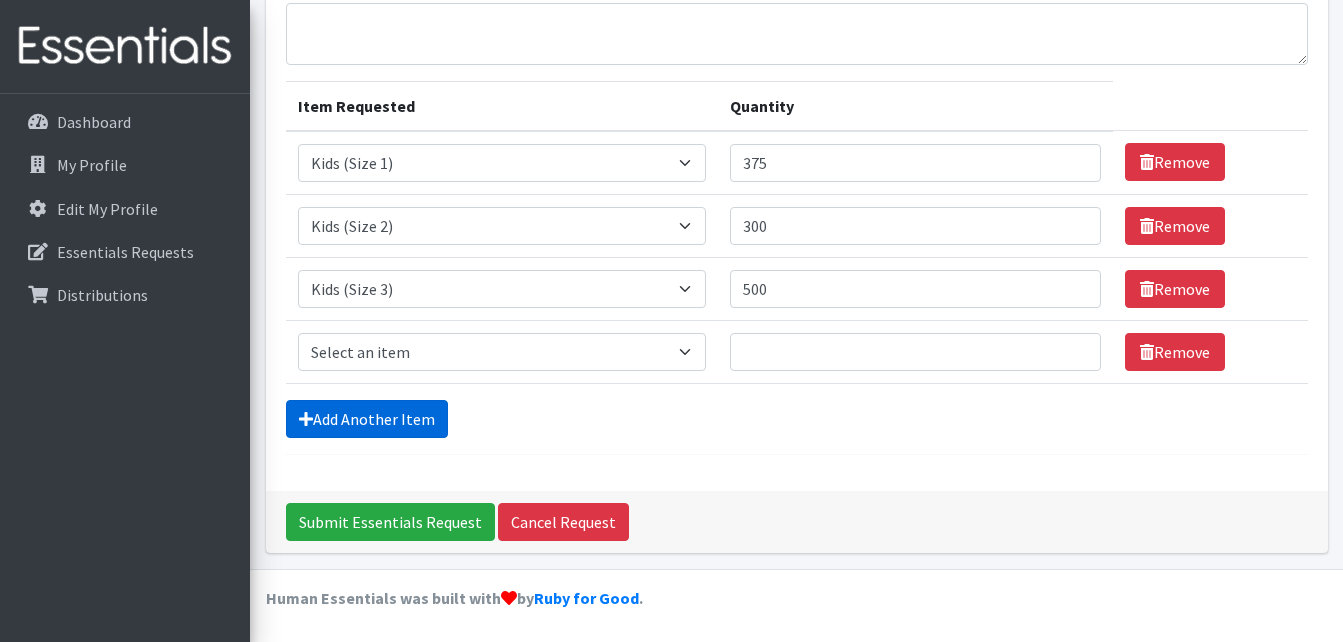scroll, scrollTop: 181, scrollLeft: 0, axis: vertical 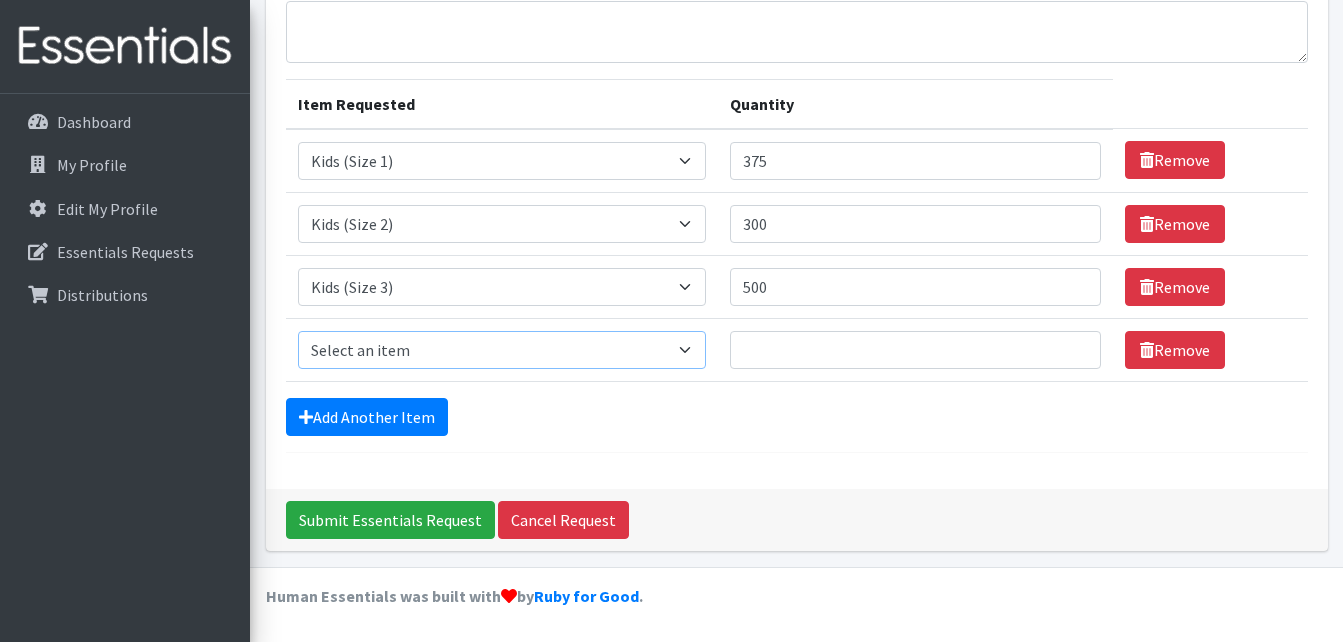 click on "Select an item
Cloth Inserts (For Cloth Diapers)
Kids (Newborn)
Kids (Preemie)
Kids (Size 1)
Kids (Size 2)
Kids (Size 3)
Kids (Size 4)
Kids (Size 5)
Kids (Size 6)
Kids Pull-Ups (2T-3T)
Kids Pull-Ups (3T-4T)
Kids Pull-Ups (4T-5T)
Wipes (Baby)" at bounding box center (502, 350) 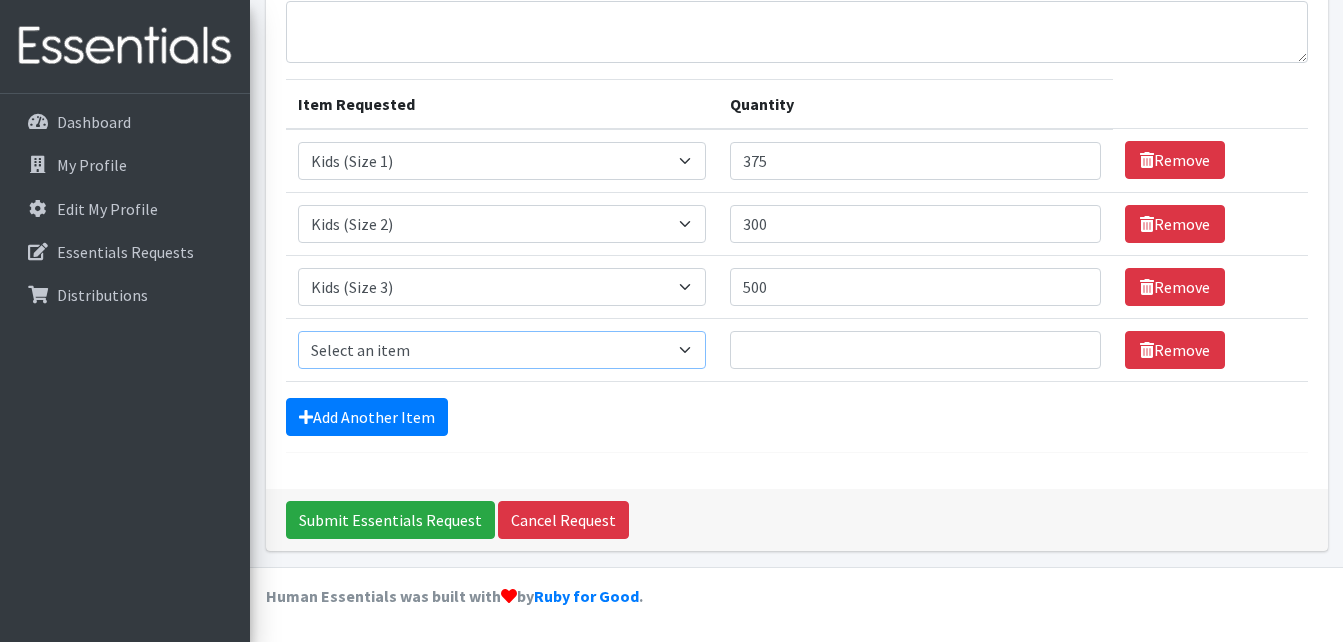select on "5484" 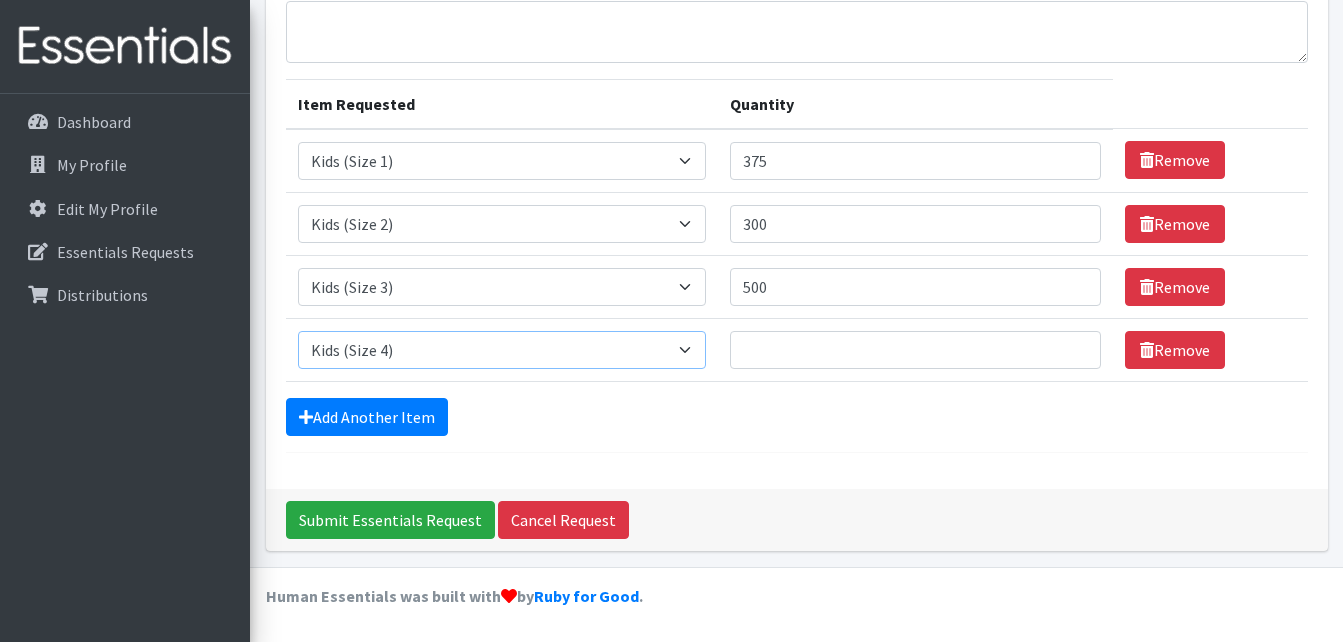 click on "Select an item
Cloth Inserts (For Cloth Diapers)
Kids (Newborn)
Kids (Preemie)
Kids (Size 1)
Kids (Size 2)
Kids (Size 3)
Kids (Size 4)
Kids (Size 5)
Kids (Size 6)
Kids Pull-Ups (2T-3T)
Kids Pull-Ups (3T-4T)
Kids Pull-Ups (4T-5T)
Wipes (Baby)" at bounding box center [502, 350] 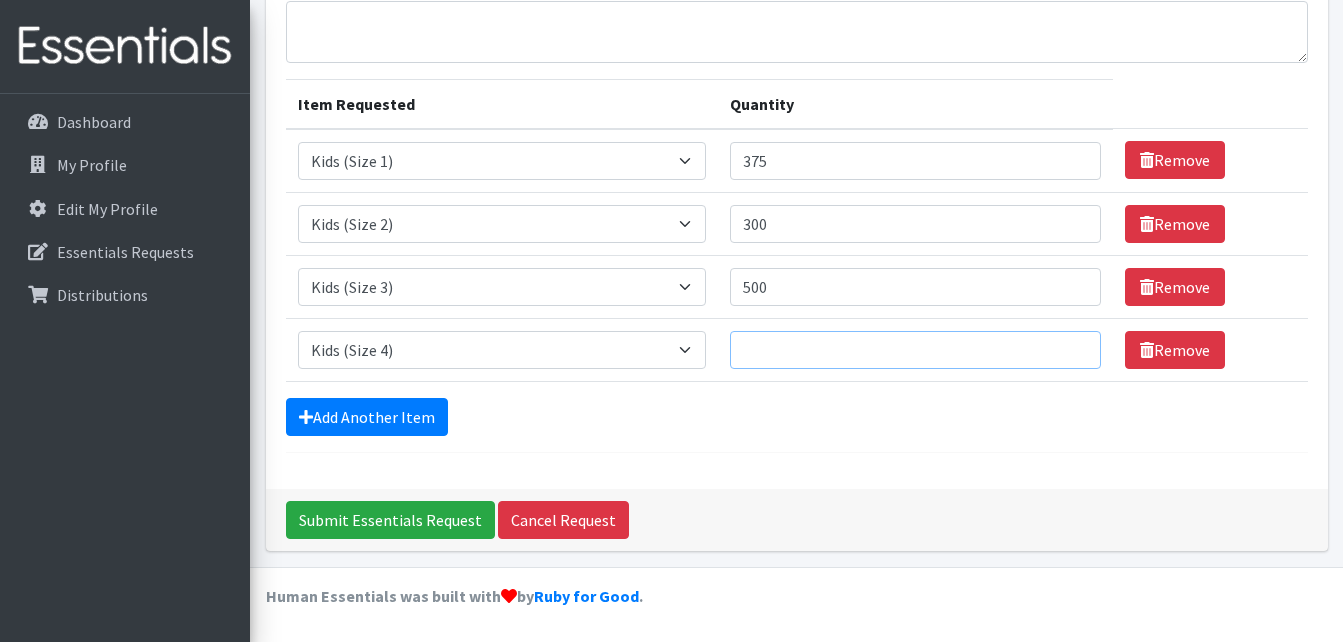 click on "Quantity" at bounding box center [915, 350] 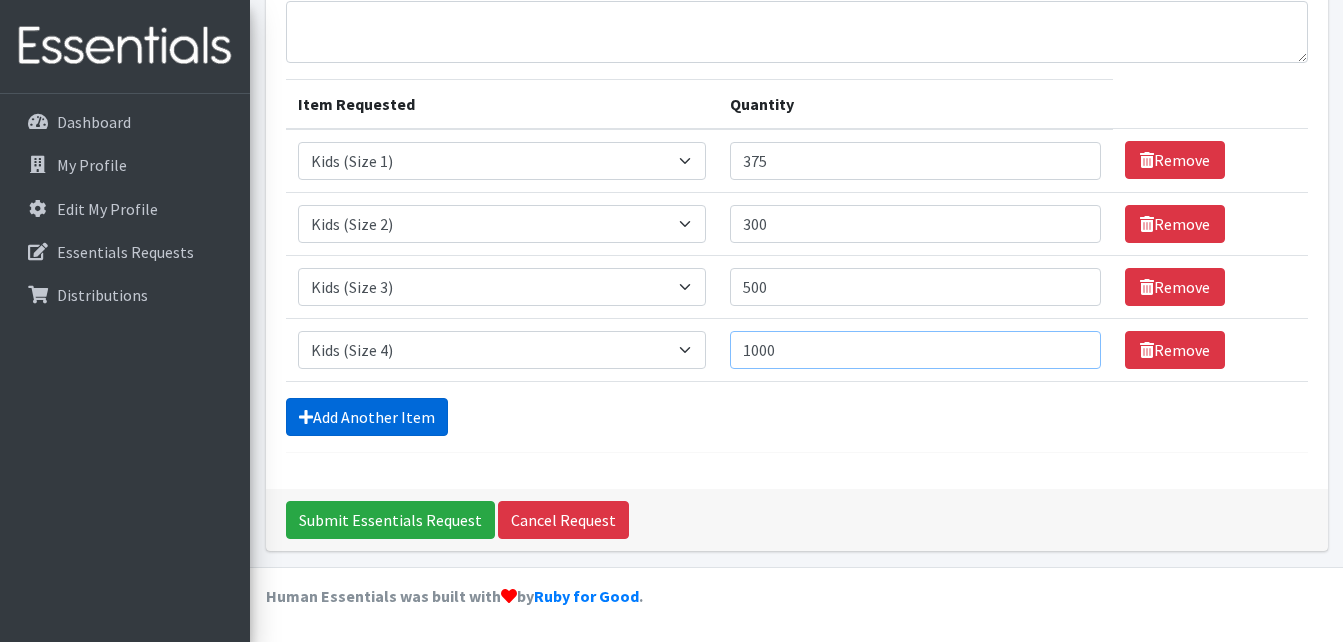 type on "1000" 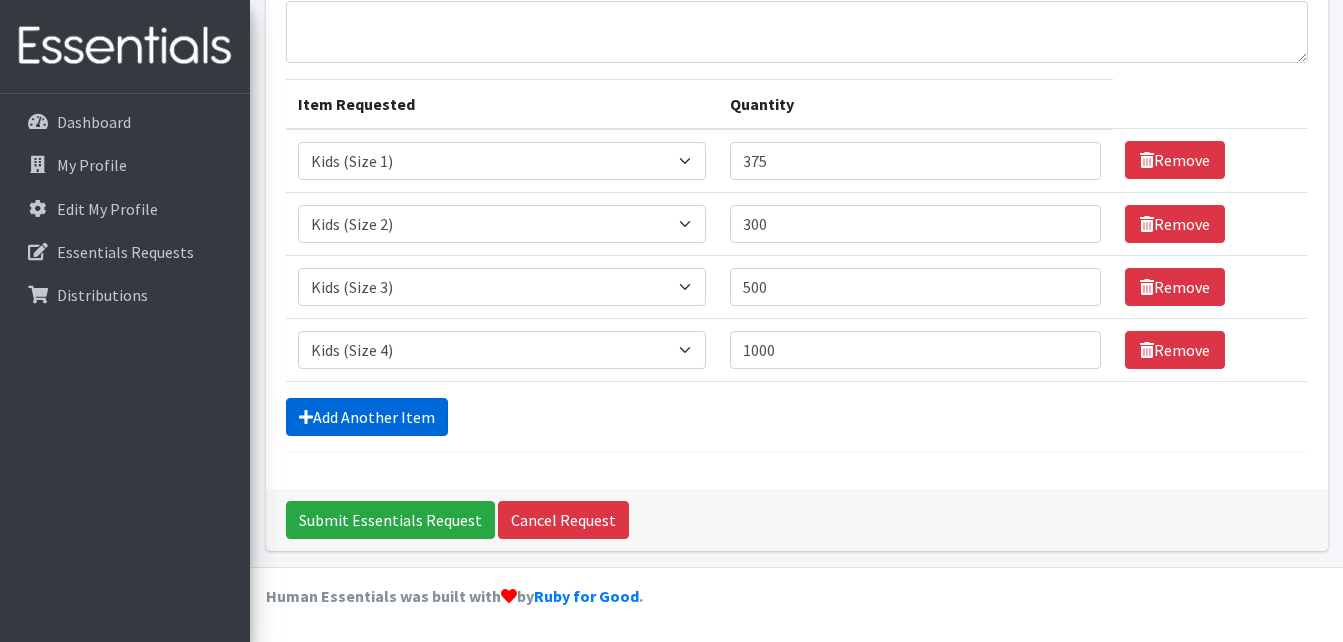 click on "Add Another Item" at bounding box center [367, 417] 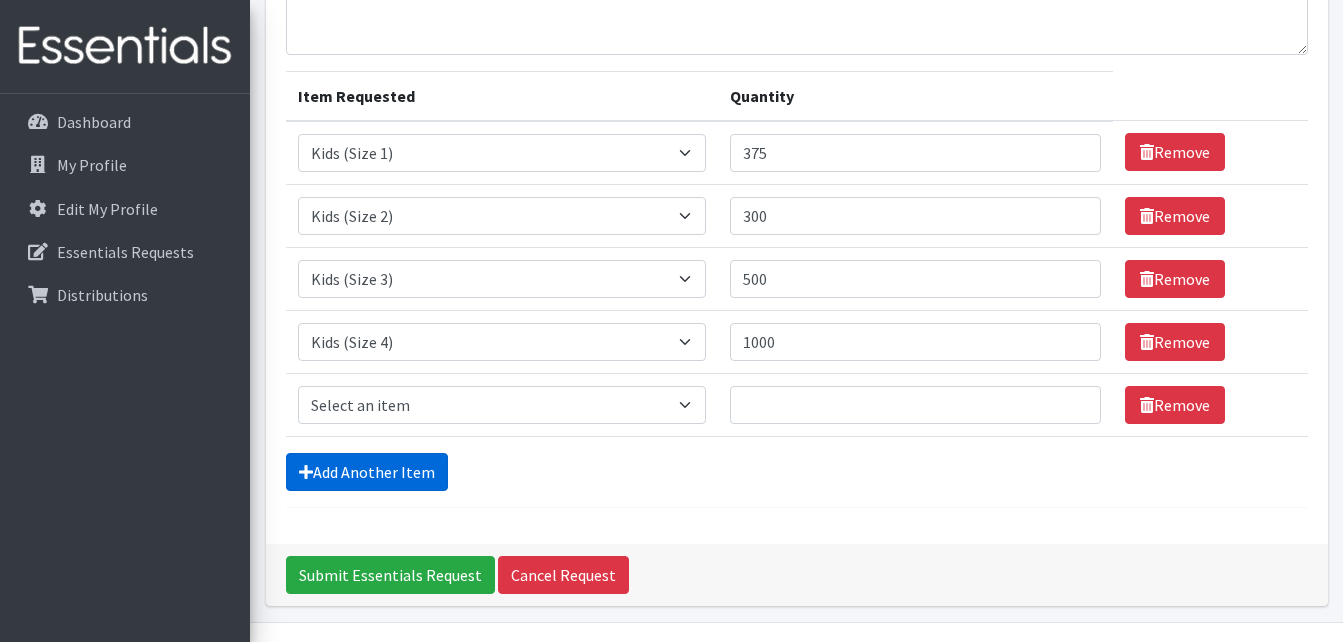 scroll, scrollTop: 244, scrollLeft: 0, axis: vertical 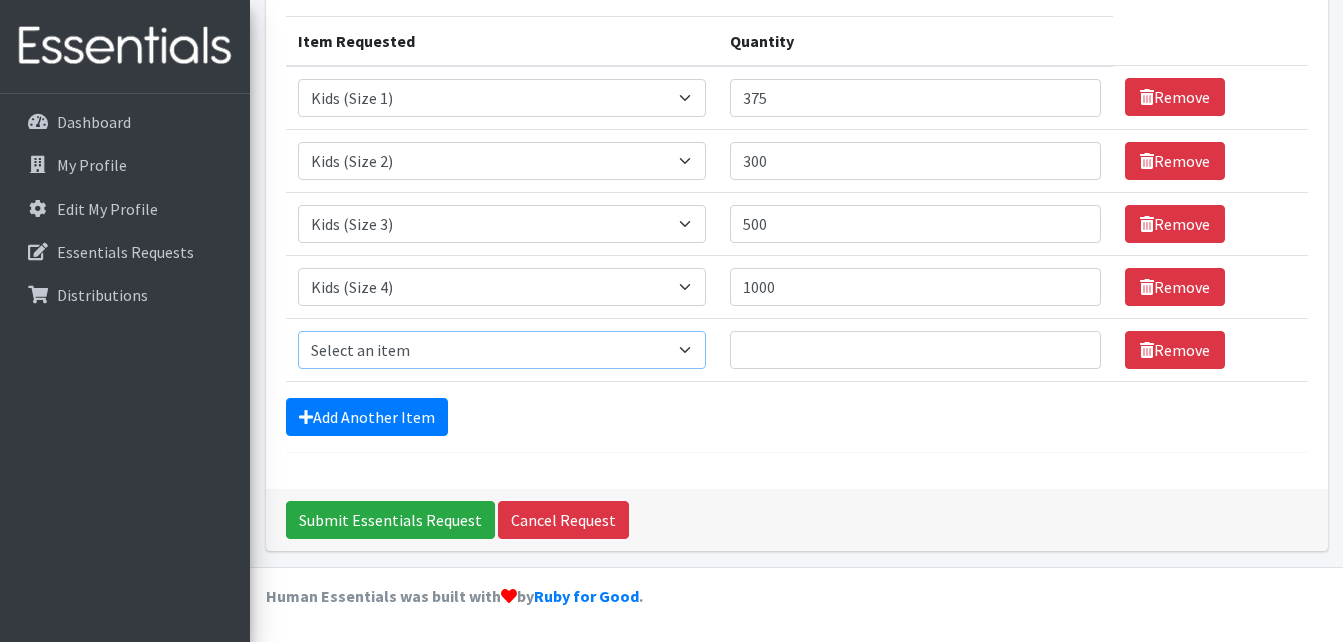 click on "Select an item
Cloth Inserts (For Cloth Diapers)
Kids (Newborn)
Kids (Preemie)
Kids (Size 1)
Kids (Size 2)
Kids (Size 3)
Kids (Size 4)
Kids (Size 5)
Kids (Size 6)
Kids Pull-Ups (2T-3T)
Kids Pull-Ups (3T-4T)
Kids Pull-Ups (4T-5T)
Wipes (Baby)" at bounding box center [502, 350] 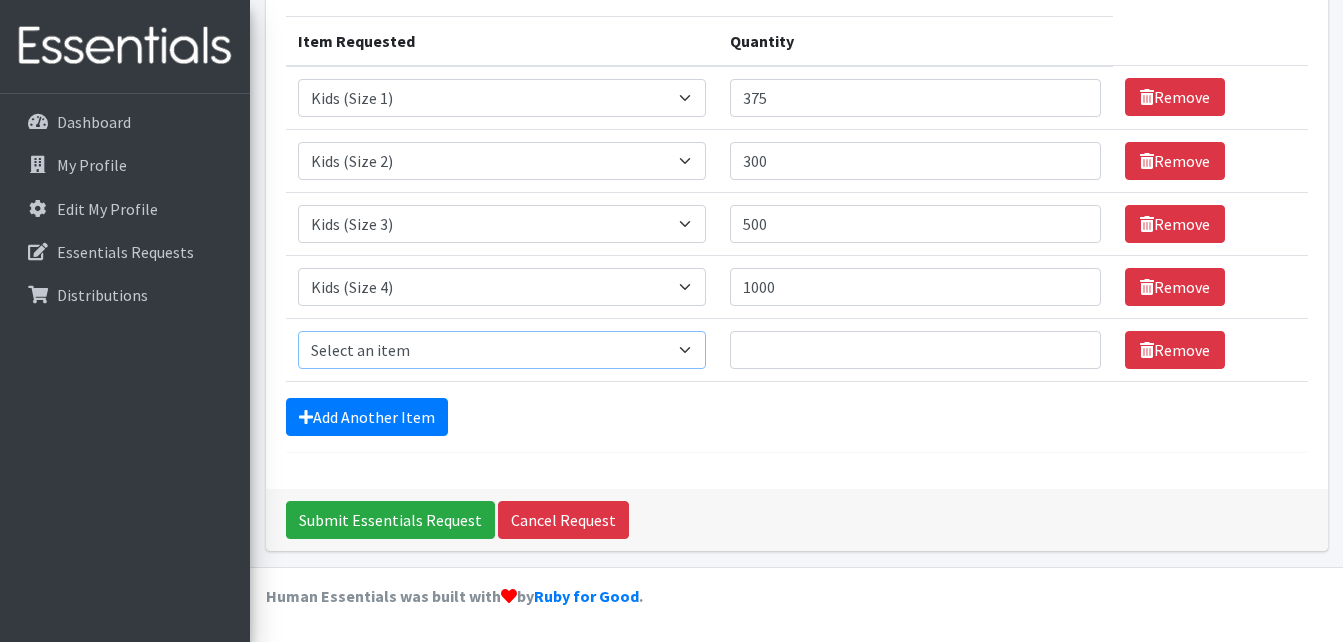 select on "5485" 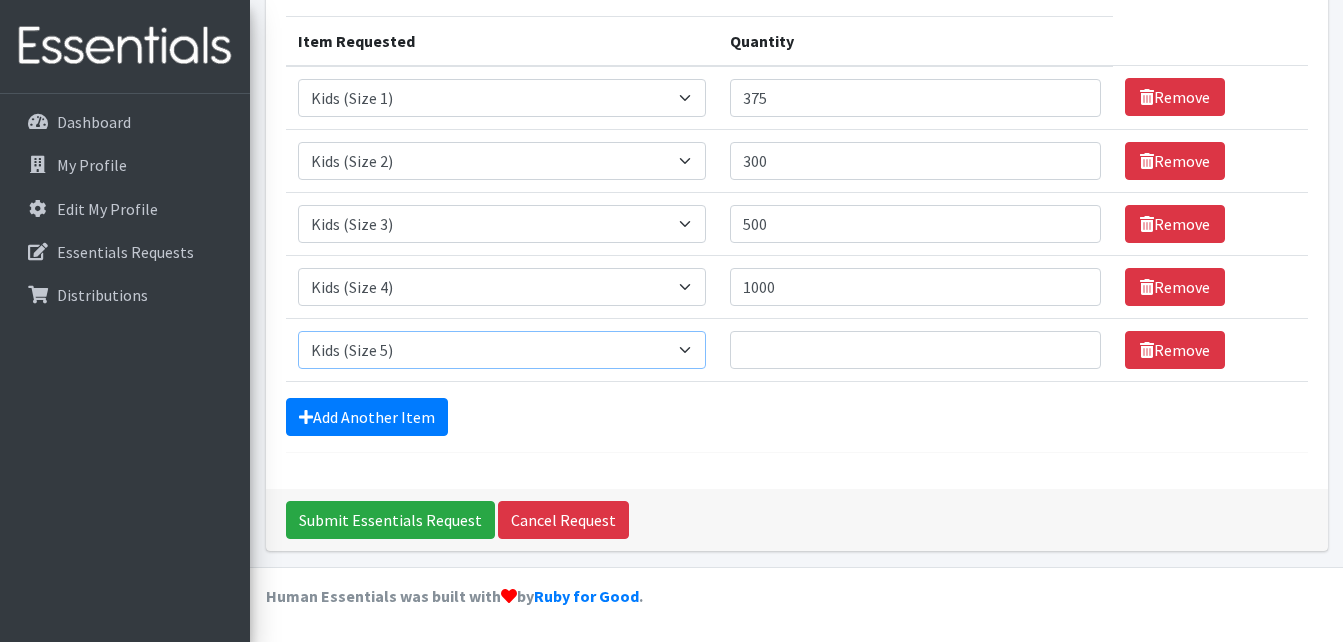 click on "Select an item
Cloth Inserts (For Cloth Diapers)
Kids (Newborn)
Kids (Preemie)
Kids (Size 1)
Kids (Size 2)
Kids (Size 3)
Kids (Size 4)
Kids (Size 5)
Kids (Size 6)
Kids Pull-Ups (2T-3T)
Kids Pull-Ups (3T-4T)
Kids Pull-Ups (4T-5T)
Wipes (Baby)" at bounding box center [502, 350] 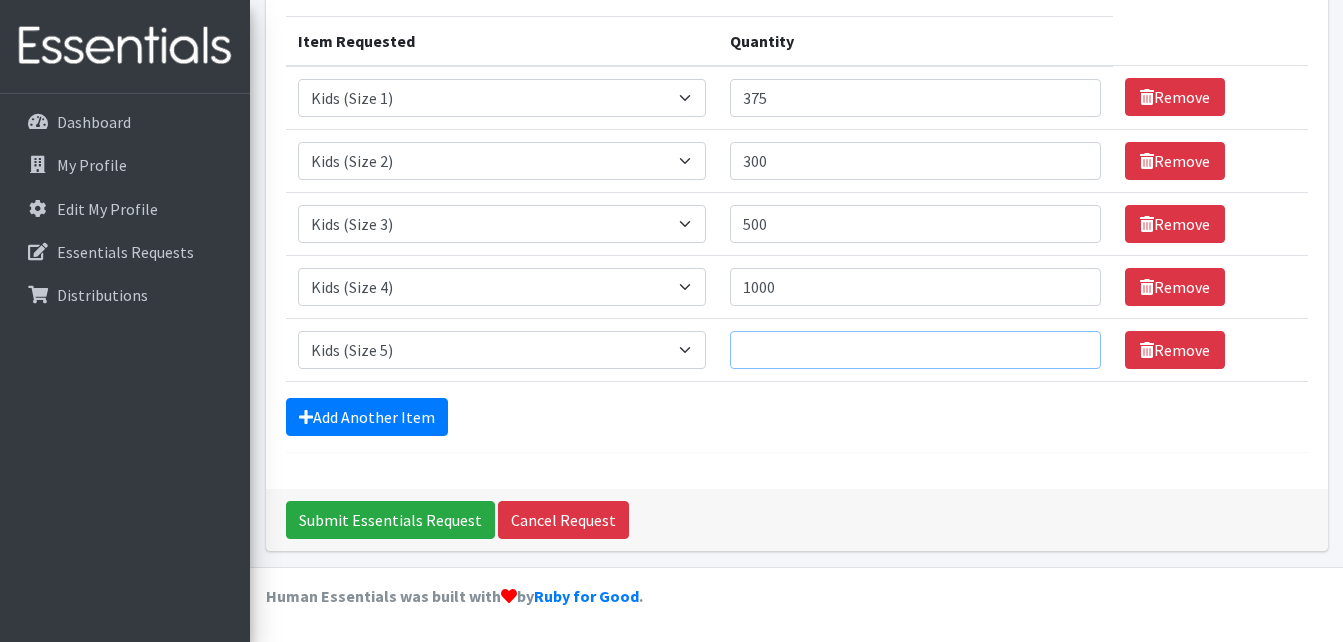 click on "Quantity" at bounding box center (915, 350) 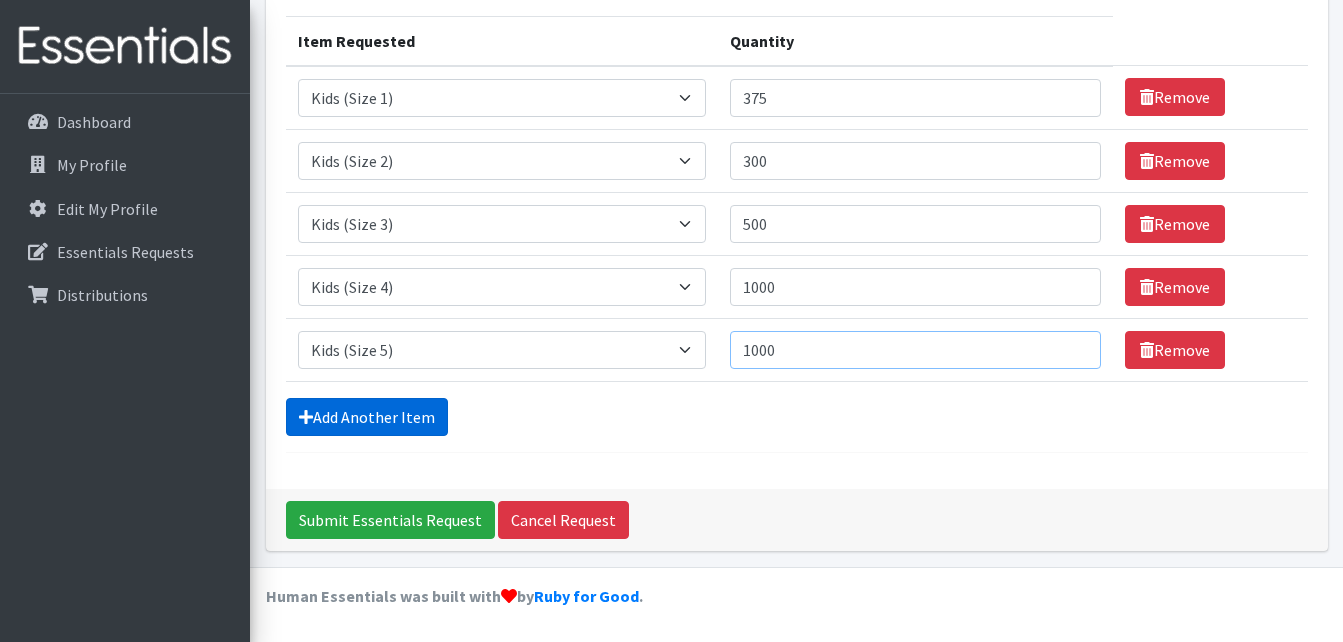 type on "1000" 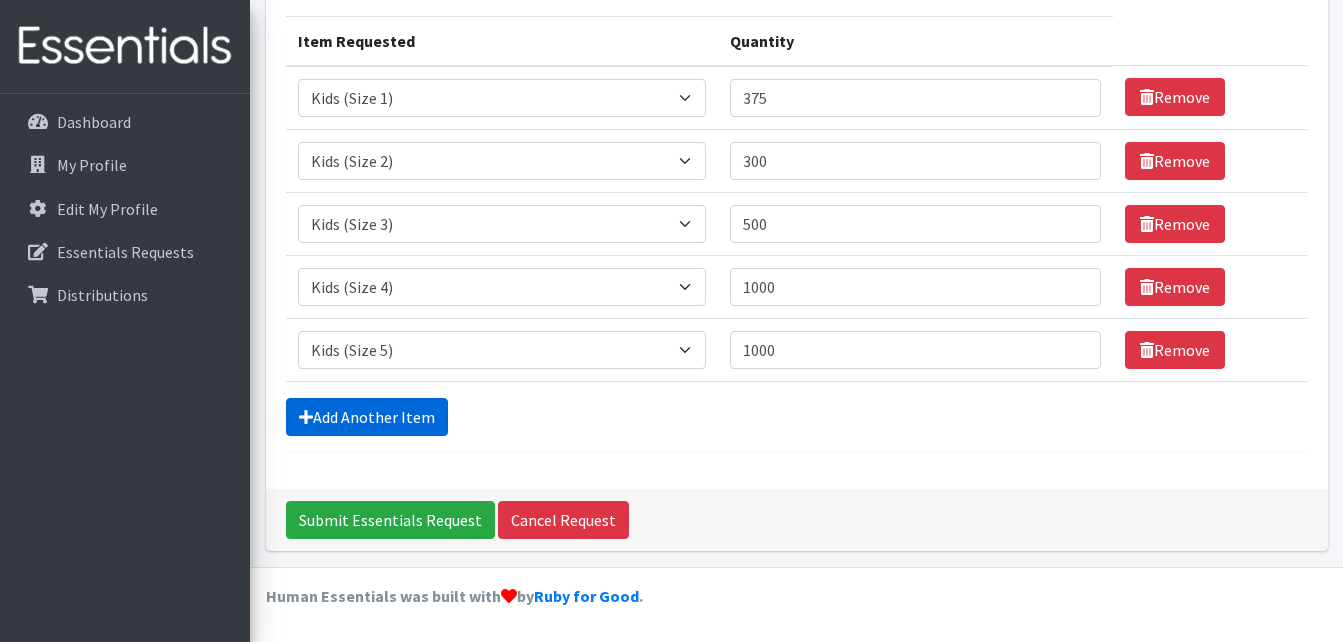 click on "Add Another Item" at bounding box center [367, 417] 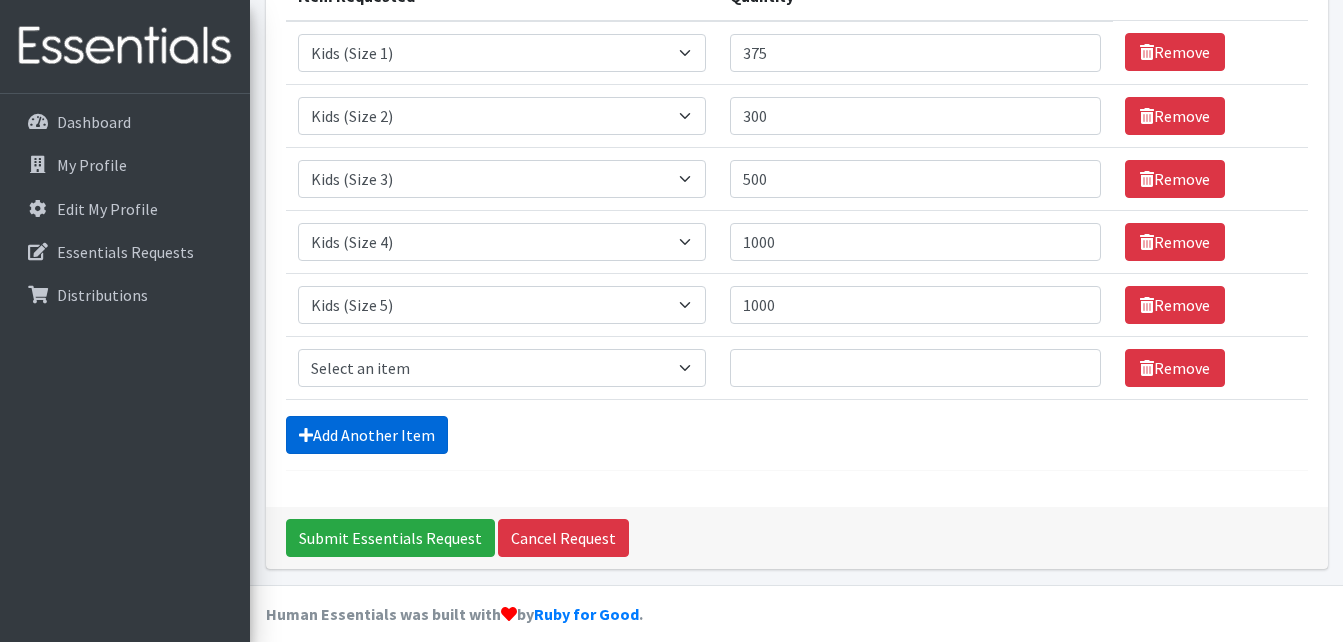 scroll, scrollTop: 307, scrollLeft: 0, axis: vertical 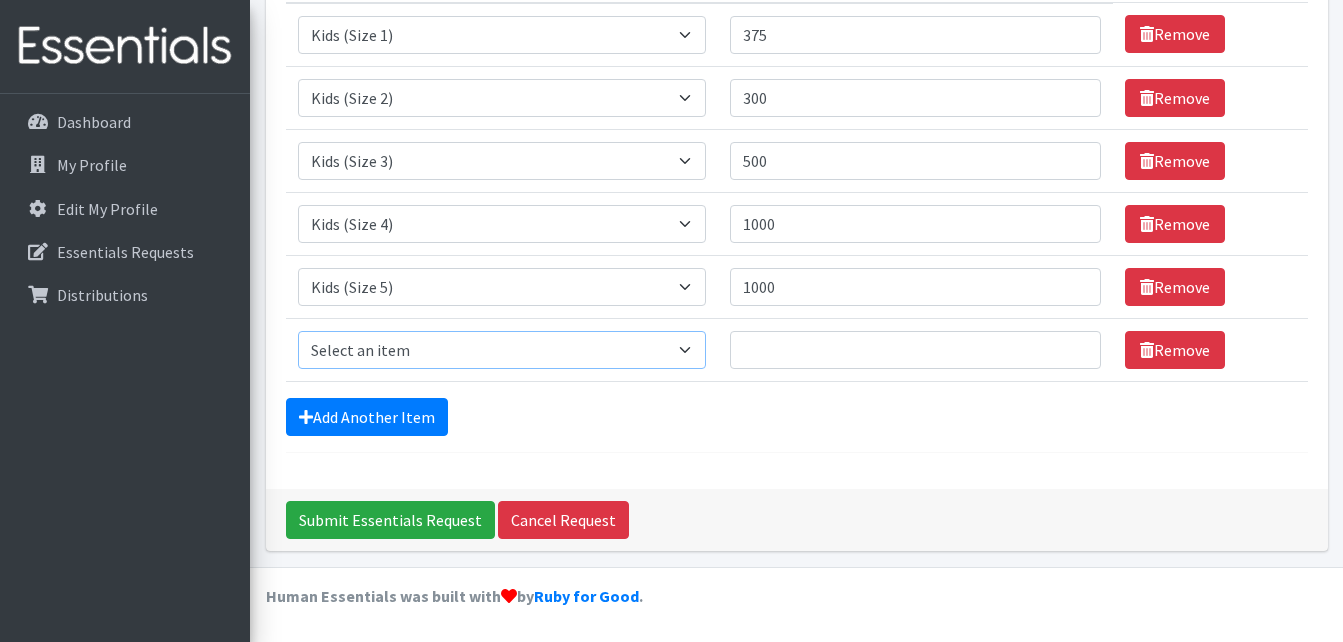 click on "Select an item
Cloth Inserts (For Cloth Diapers)
Kids (Newborn)
Kids (Preemie)
Kids (Size 1)
Kids (Size 2)
Kids (Size 3)
Kids (Size 4)
Kids (Size 5)
Kids (Size 6)
Kids Pull-Ups (2T-3T)
Kids Pull-Ups (3T-4T)
Kids Pull-Ups (4T-5T)
Wipes (Baby)" at bounding box center (502, 350) 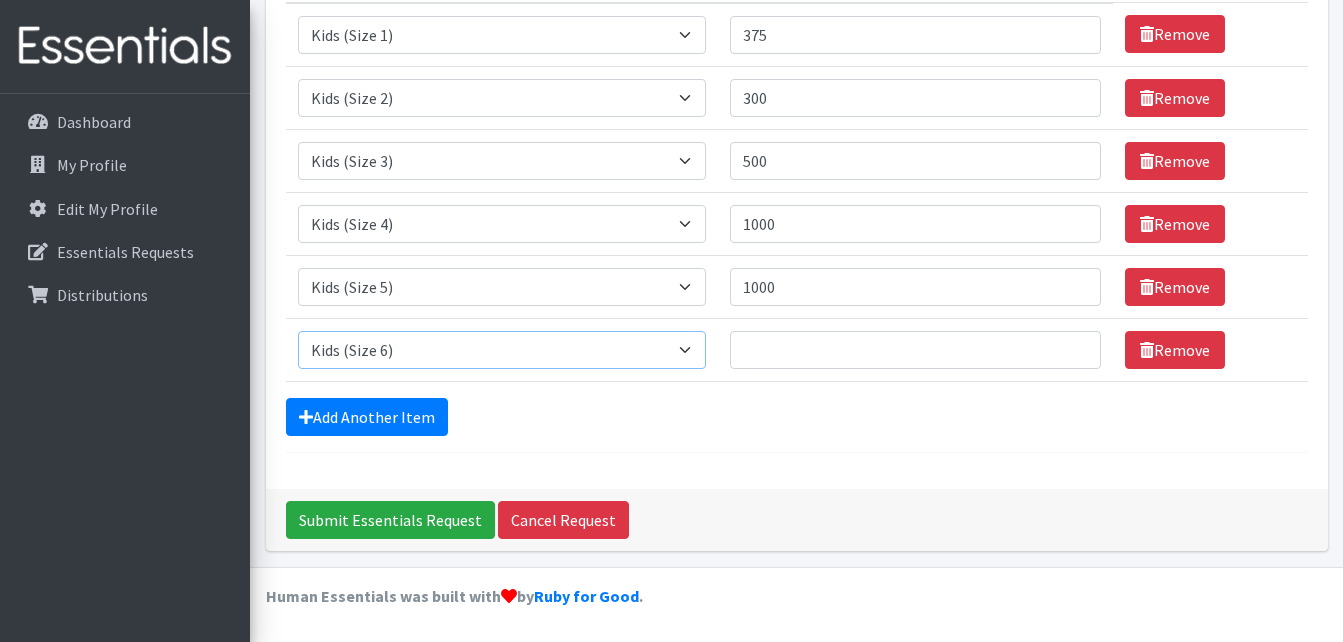 click on "Select an item
Cloth Inserts (For Cloth Diapers)
Kids (Newborn)
Kids (Preemie)
Kids (Size 1)
Kids (Size 2)
Kids (Size 3)
Kids (Size 4)
Kids (Size 5)
Kids (Size 6)
Kids Pull-Ups (2T-3T)
Kids Pull-Ups (3T-4T)
Kids Pull-Ups (4T-5T)
Wipes (Baby)" at bounding box center (502, 350) 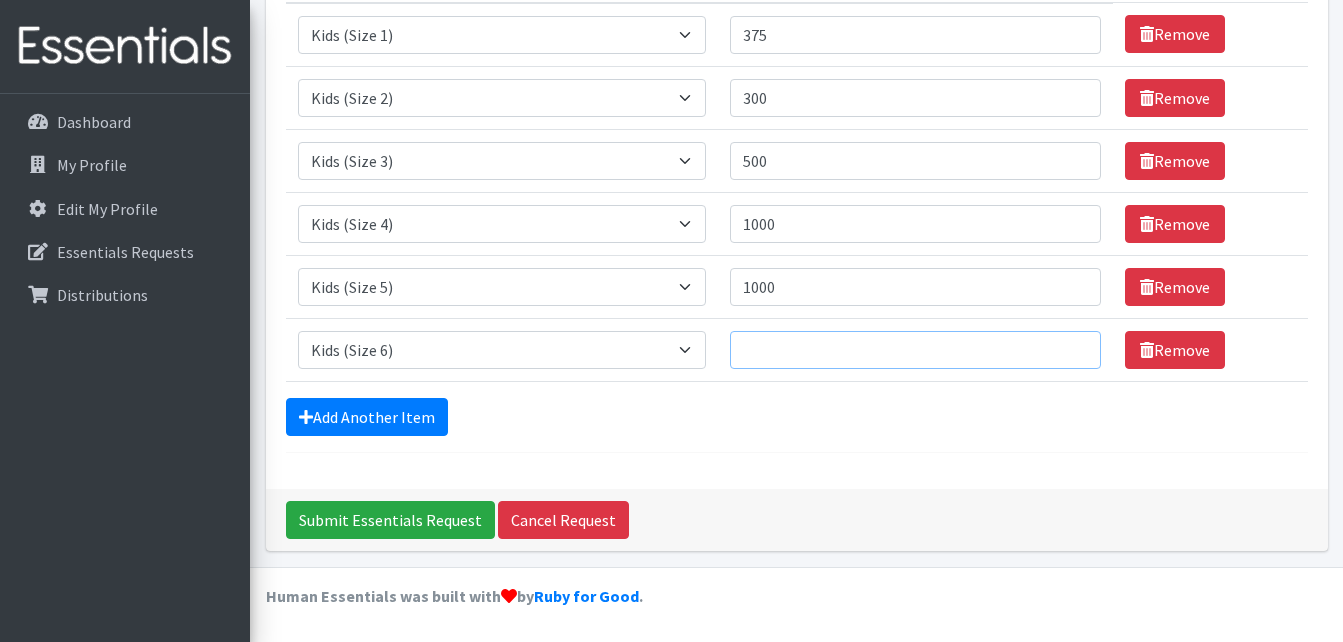 click on "Quantity" at bounding box center (915, 350) 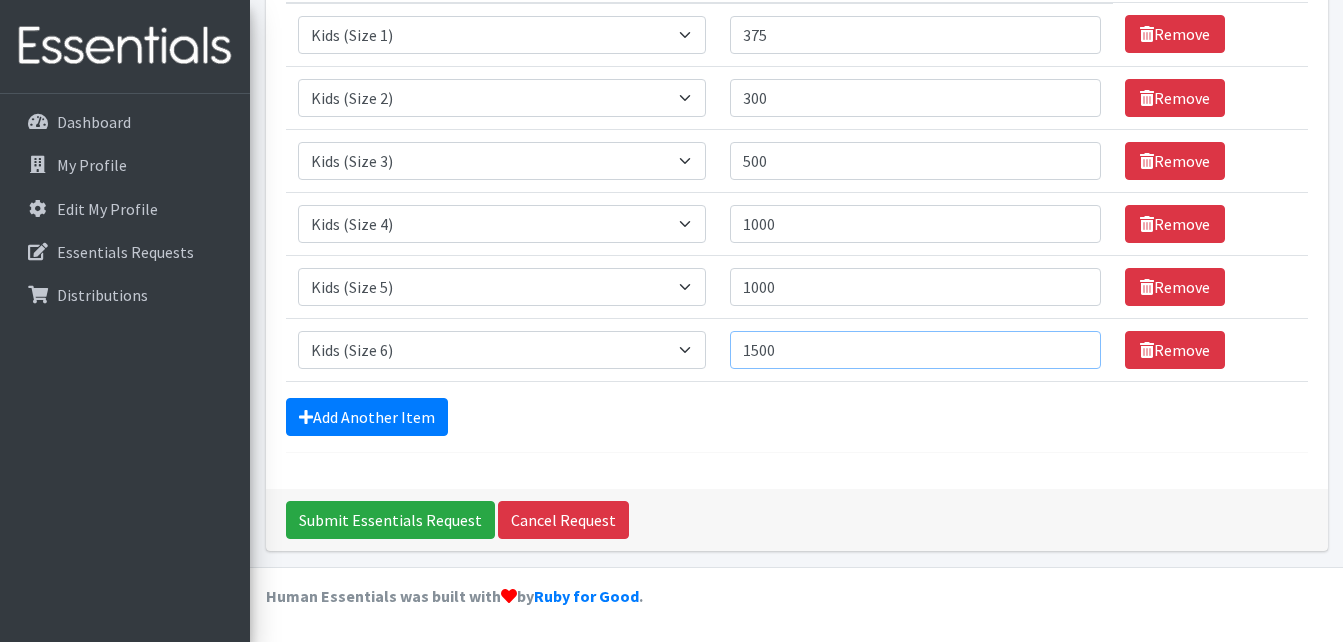 type on "1500" 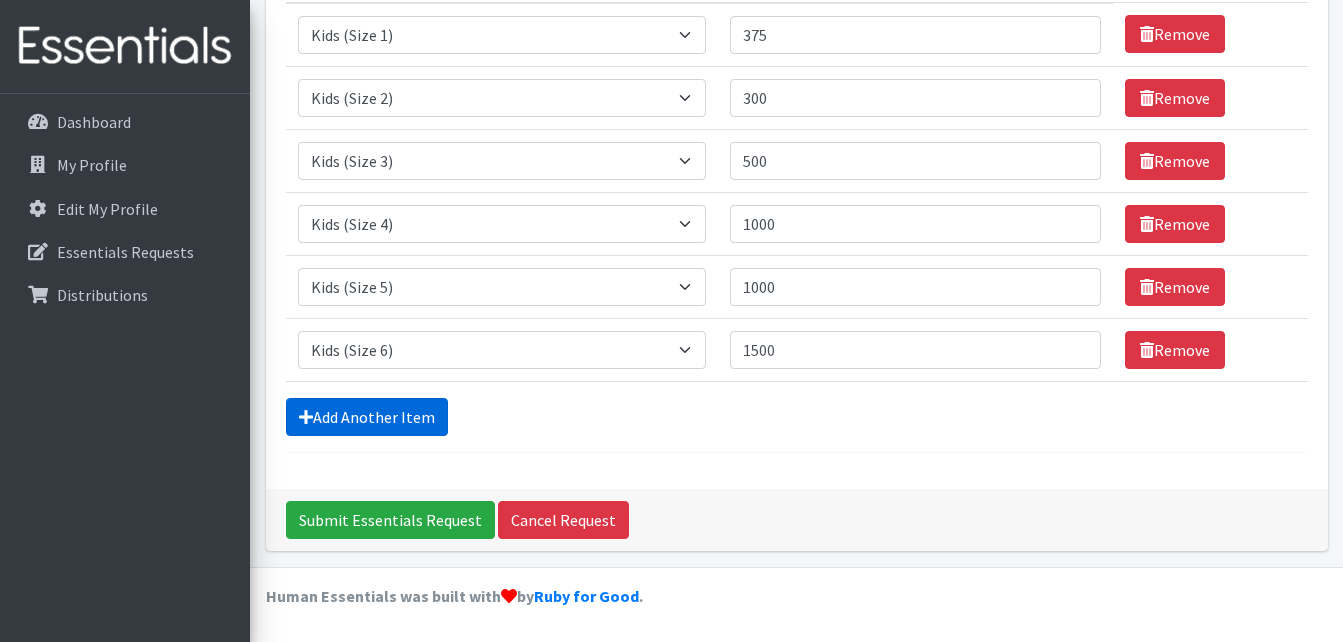 click on "Add Another Item" at bounding box center (367, 417) 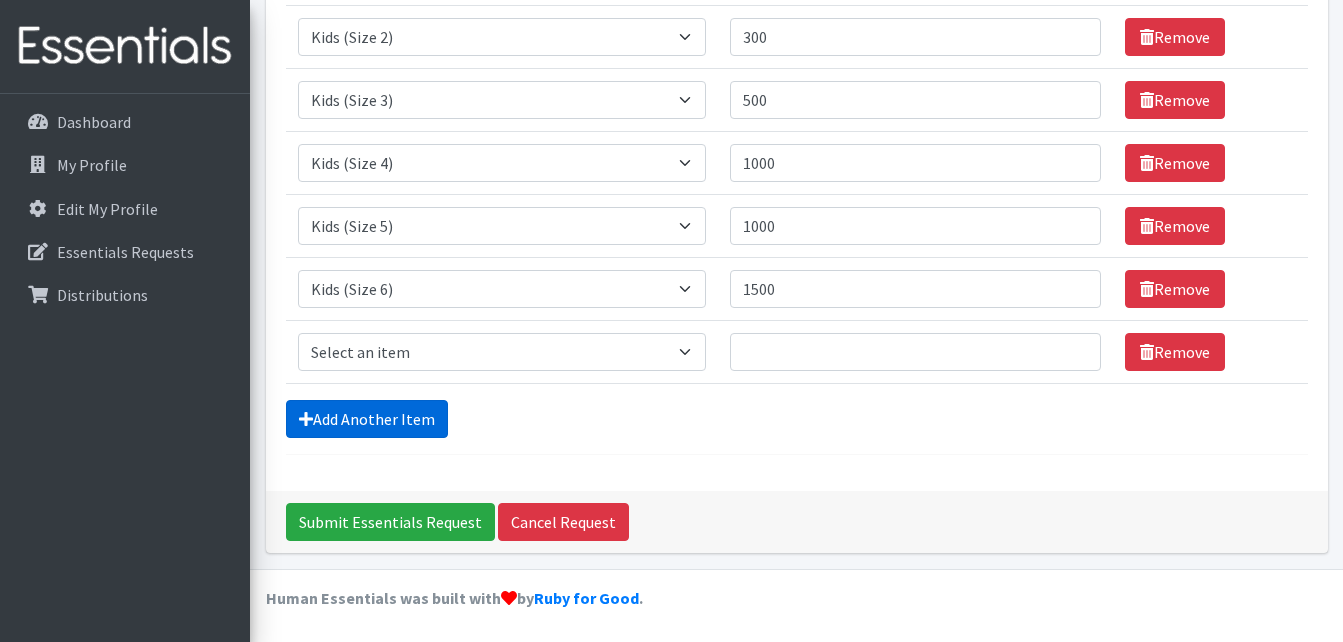 scroll, scrollTop: 370, scrollLeft: 0, axis: vertical 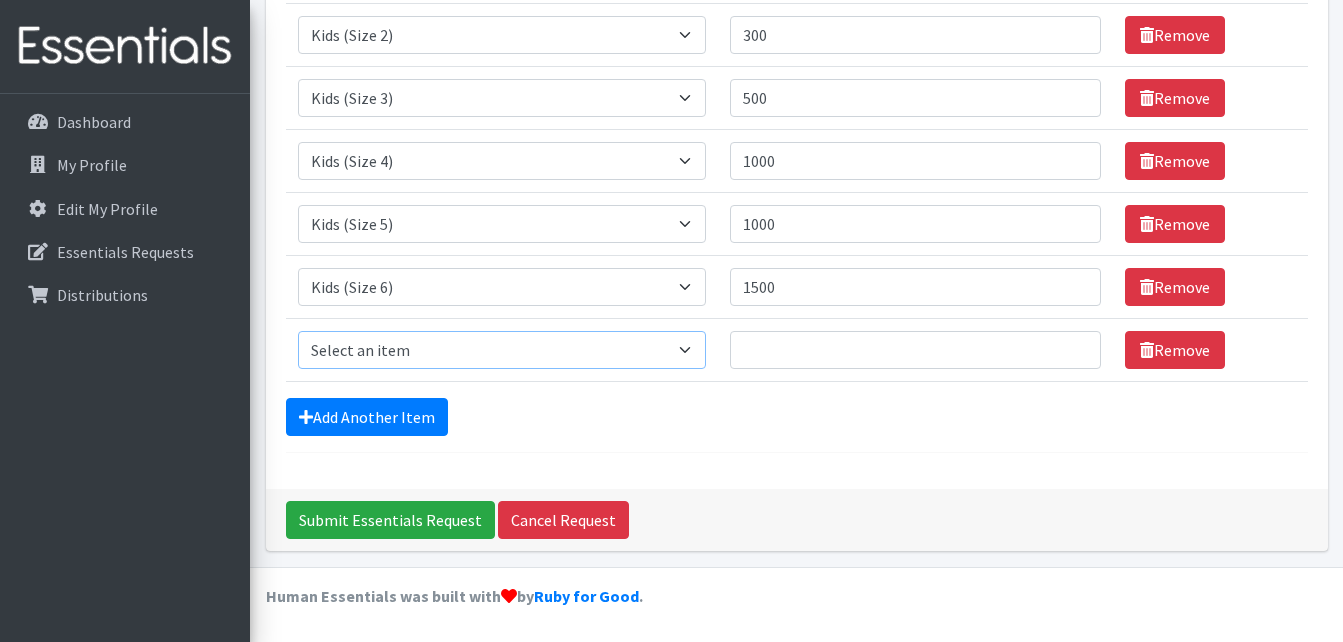 click on "Select an item
Cloth Inserts (For Cloth Diapers)
Kids (Newborn)
Kids (Preemie)
Kids (Size 1)
Kids (Size 2)
Kids (Size 3)
Kids (Size 4)
Kids (Size 5)
Kids (Size 6)
Kids Pull-Ups (2T-3T)
Kids Pull-Ups (3T-4T)
Kids Pull-Ups (4T-5T)
Wipes (Baby)" at bounding box center (502, 350) 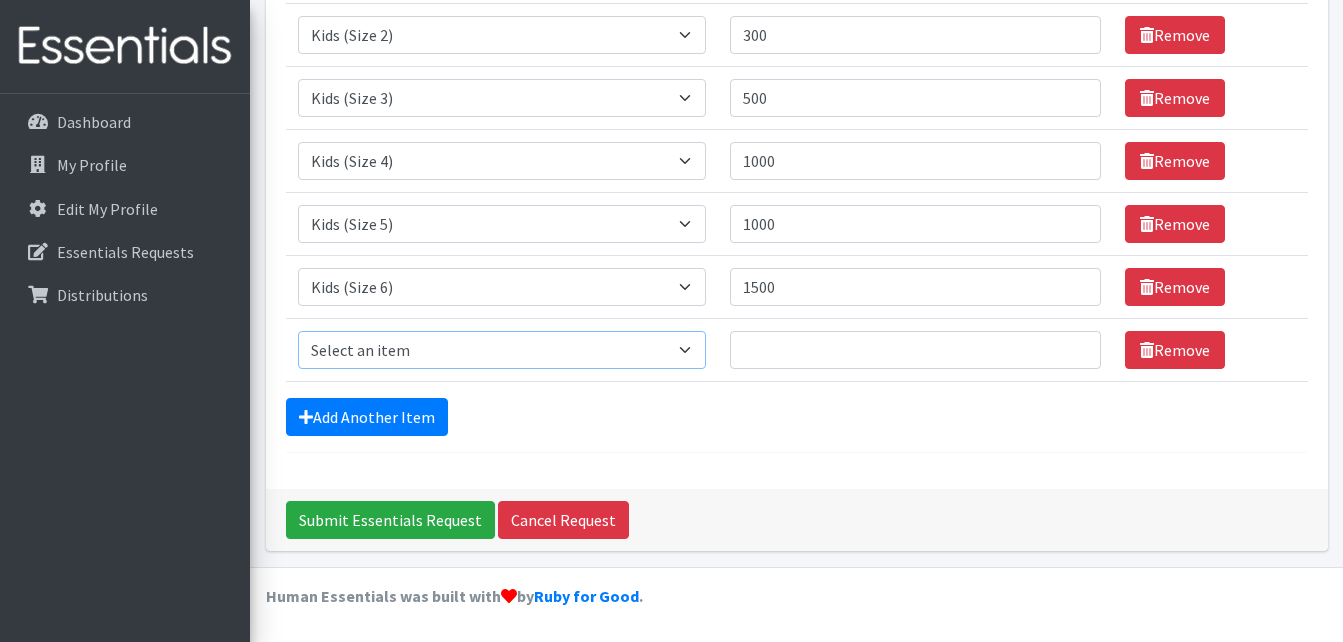 select on "5487" 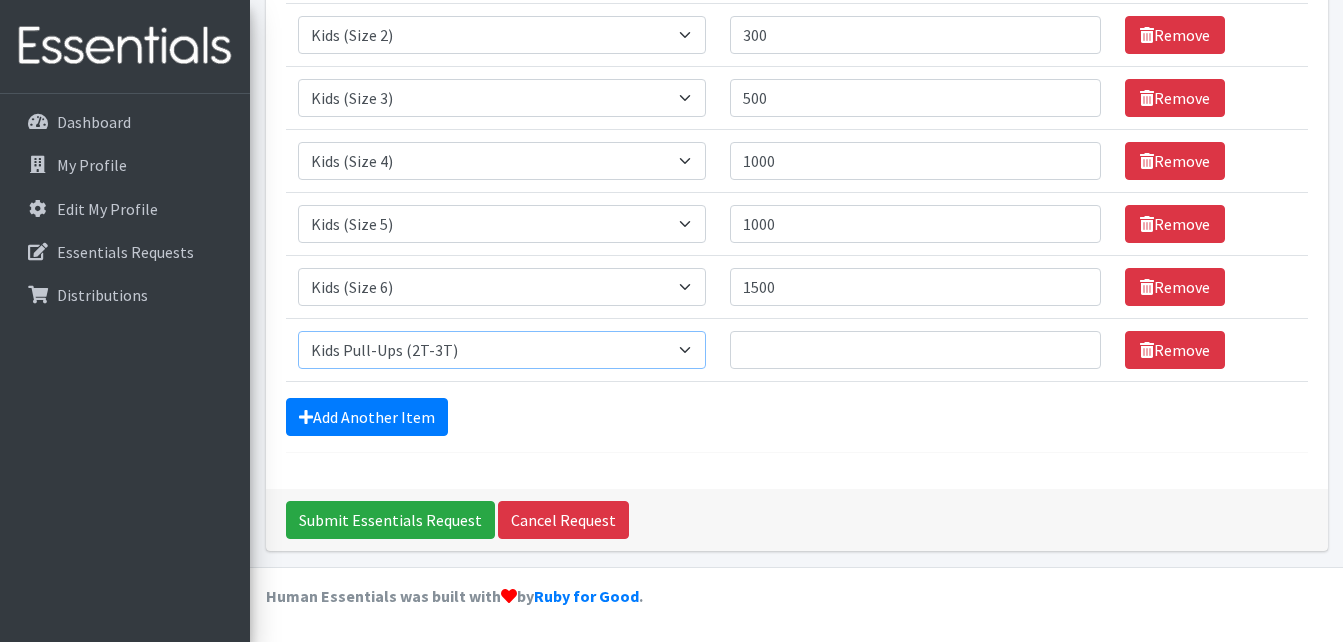 click on "Select an item
Cloth Inserts (For Cloth Diapers)
Kids (Newborn)
Kids (Preemie)
Kids (Size 1)
Kids (Size 2)
Kids (Size 3)
Kids (Size 4)
Kids (Size 5)
Kids (Size 6)
Kids Pull-Ups (2T-3T)
Kids Pull-Ups (3T-4T)
Kids Pull-Ups (4T-5T)
Wipes (Baby)" at bounding box center [502, 350] 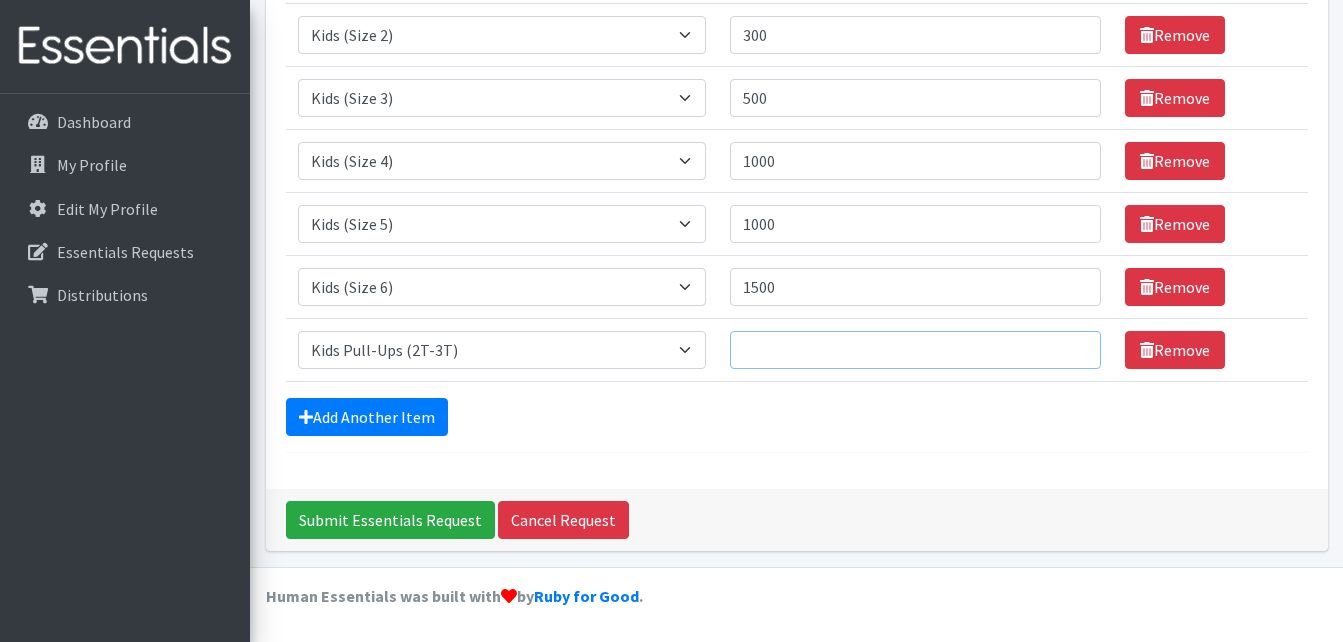 click on "Quantity" at bounding box center [915, 350] 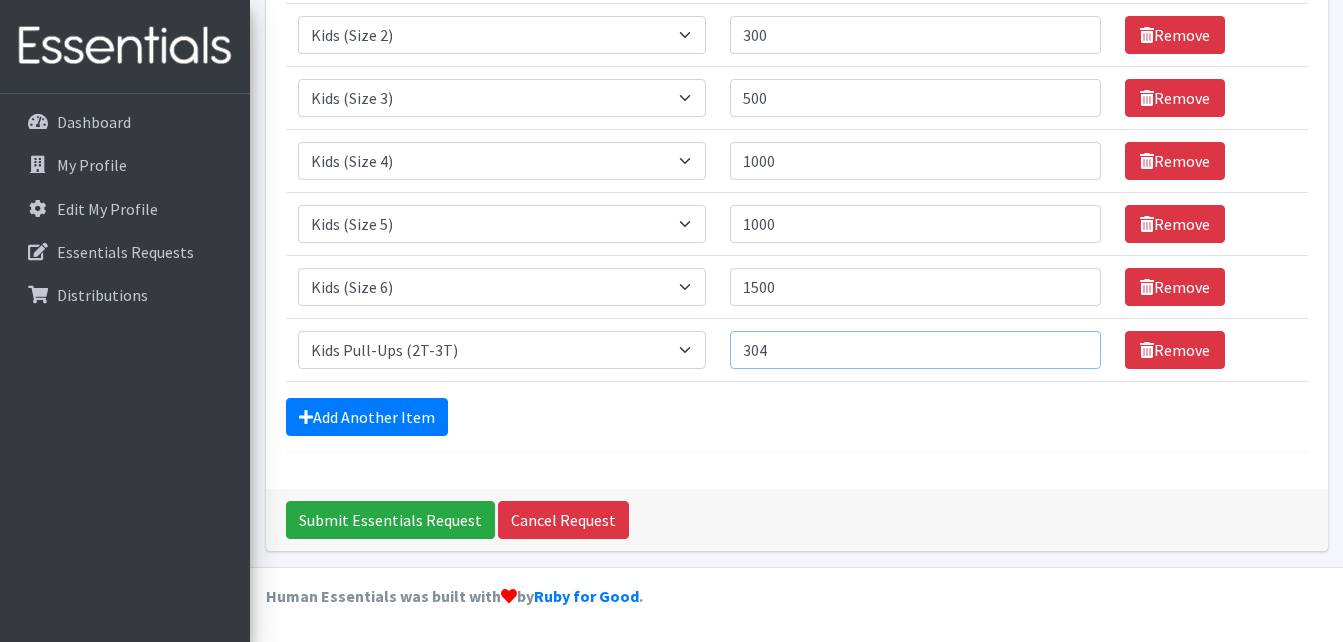 type on "304" 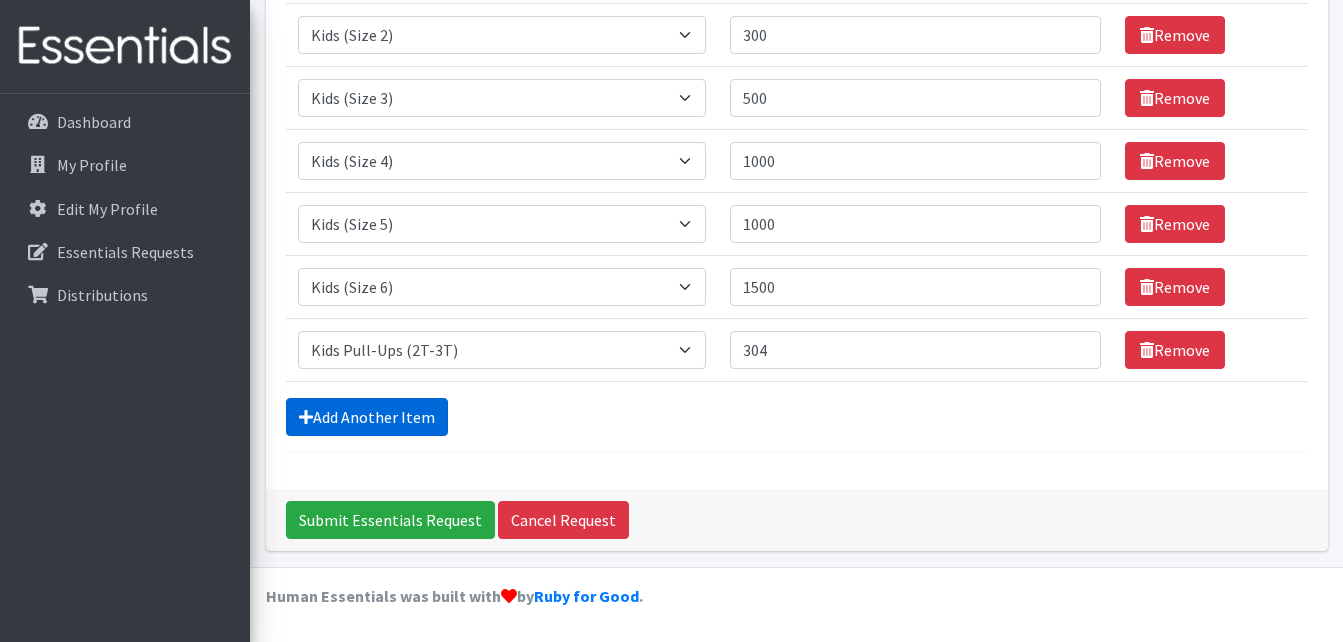 click on "Add Another Item" at bounding box center (367, 417) 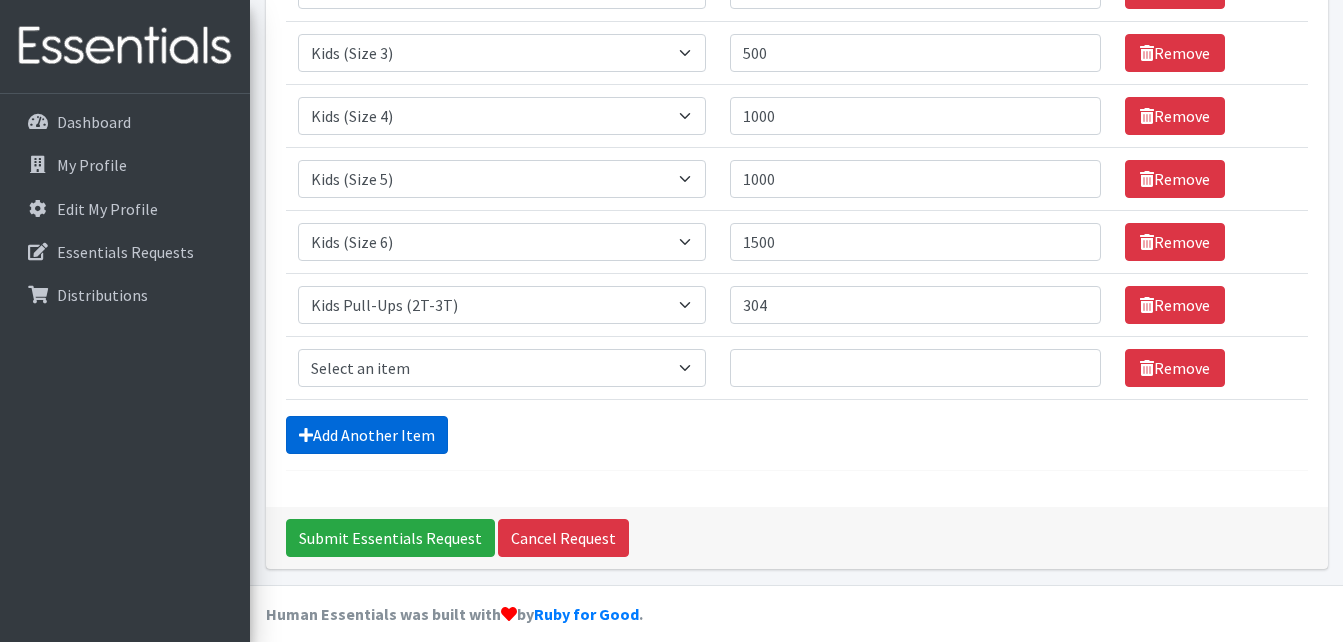 scroll, scrollTop: 433, scrollLeft: 0, axis: vertical 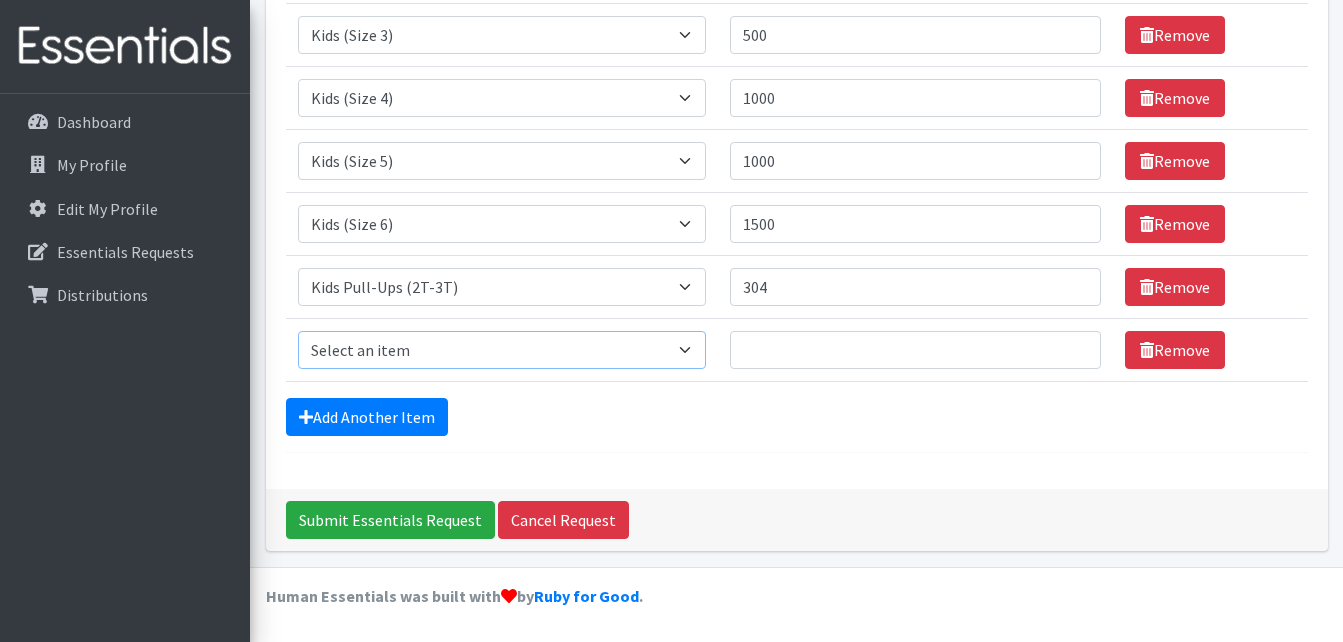 click on "Select an item
Cloth Inserts (For Cloth Diapers)
Kids (Newborn)
Kids (Preemie)
Kids (Size 1)
Kids (Size 2)
Kids (Size 3)
Kids (Size 4)
Kids (Size 5)
Kids (Size 6)
Kids Pull-Ups (2T-3T)
Kids Pull-Ups (3T-4T)
Kids Pull-Ups (4T-5T)
Wipes (Baby)" at bounding box center (502, 350) 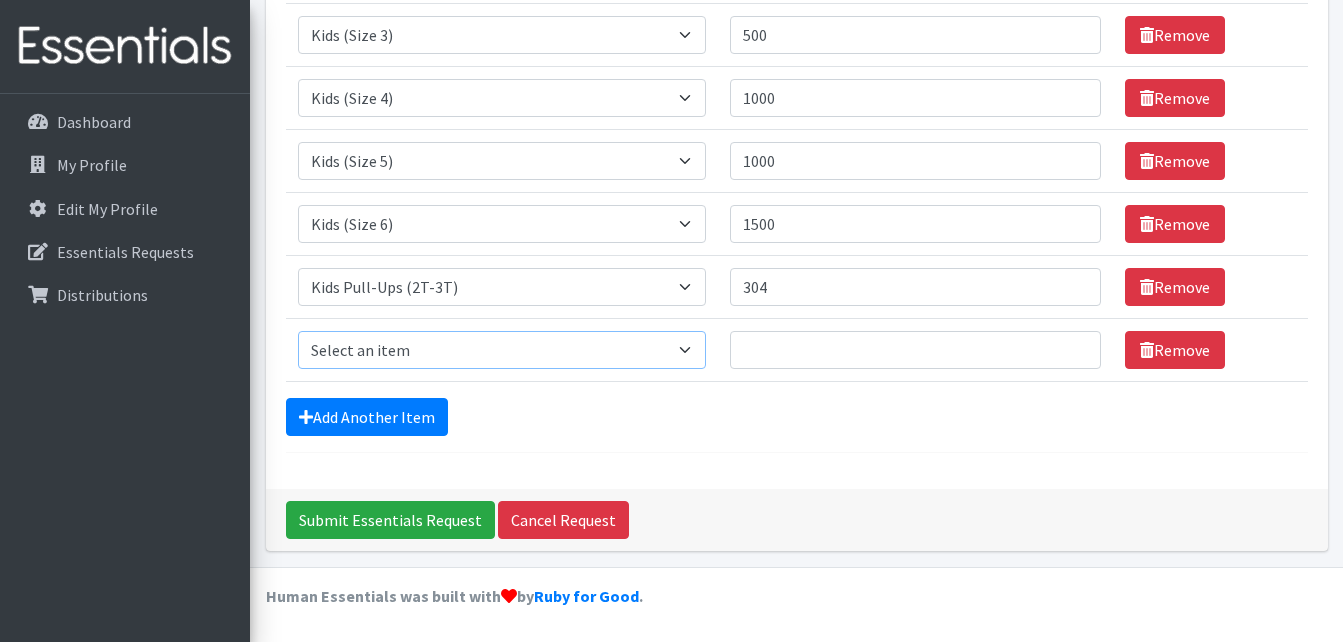 select on "5488" 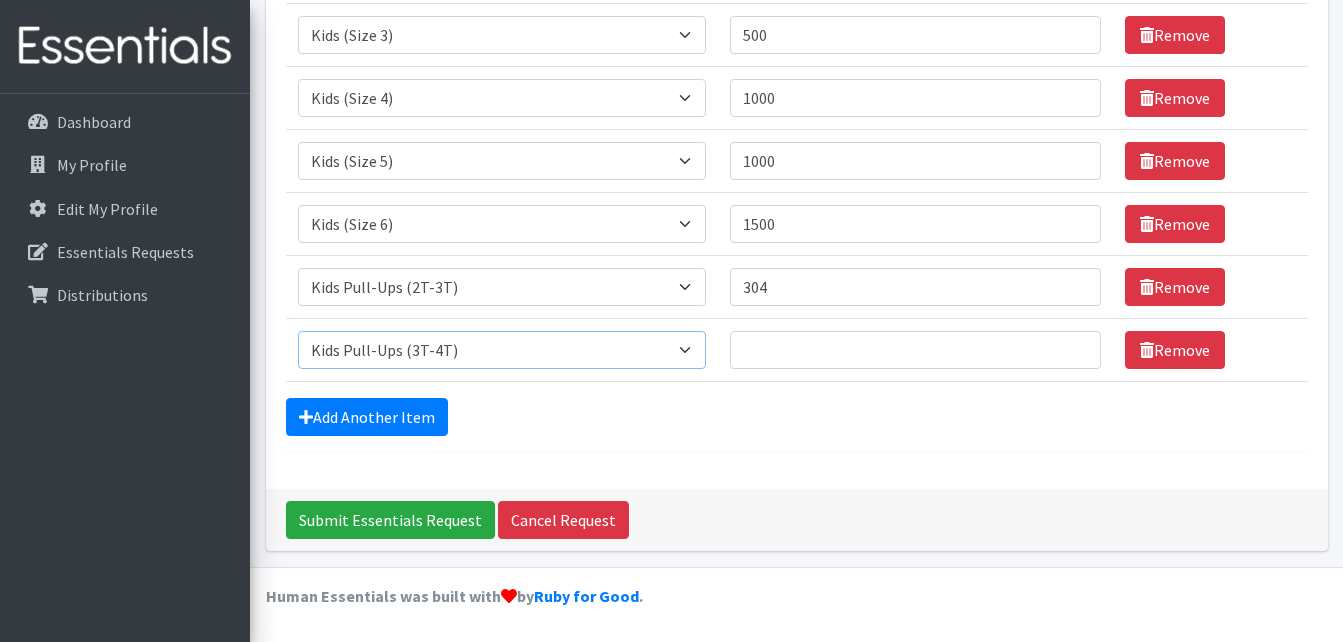 click on "Select an item
Cloth Inserts (For Cloth Diapers)
Kids (Newborn)
Kids (Preemie)
Kids (Size 1)
Kids (Size 2)
Kids (Size 3)
Kids (Size 4)
Kids (Size 5)
Kids (Size 6)
Kids Pull-Ups (2T-3T)
Kids Pull-Ups (3T-4T)
Kids Pull-Ups (4T-5T)
Wipes (Baby)" at bounding box center (502, 350) 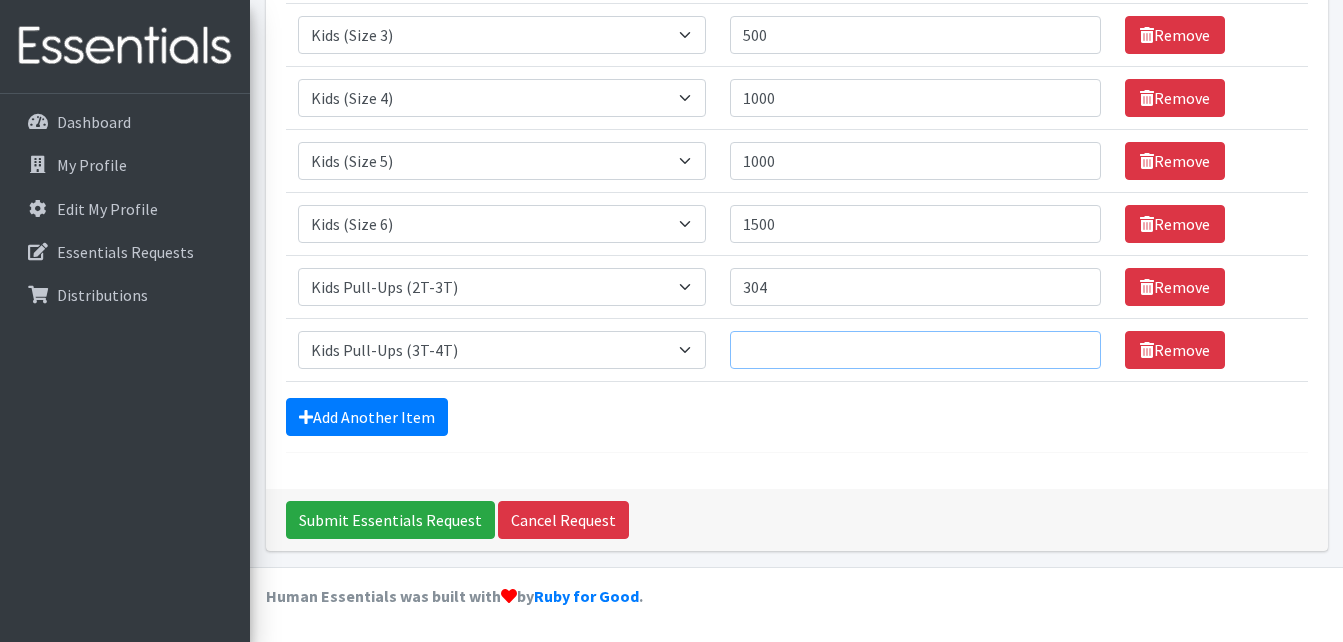 click on "Quantity" at bounding box center (915, 350) 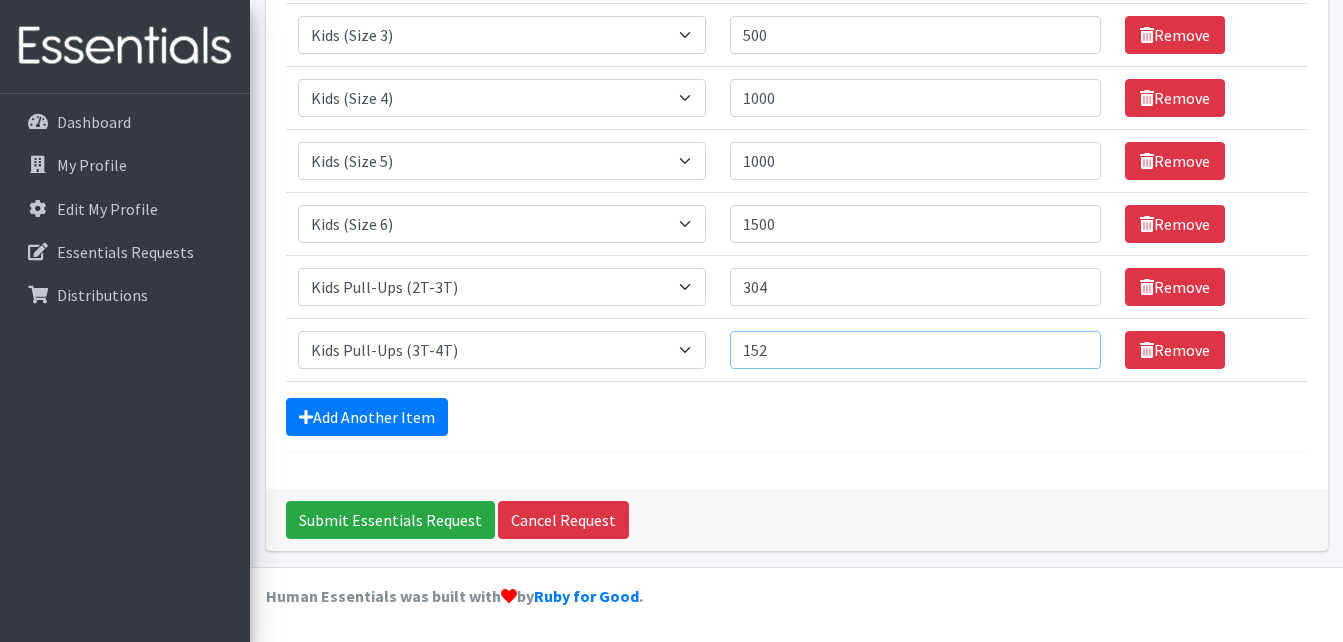 type on "152" 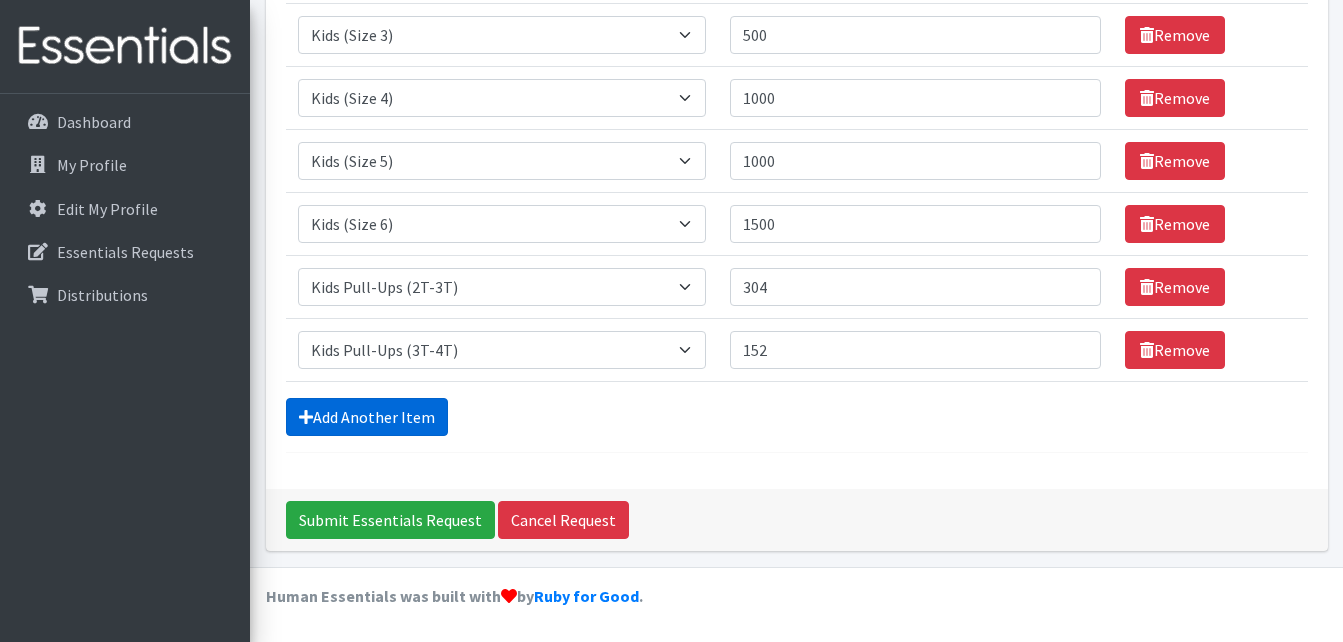 click on "Add Another Item" at bounding box center (367, 417) 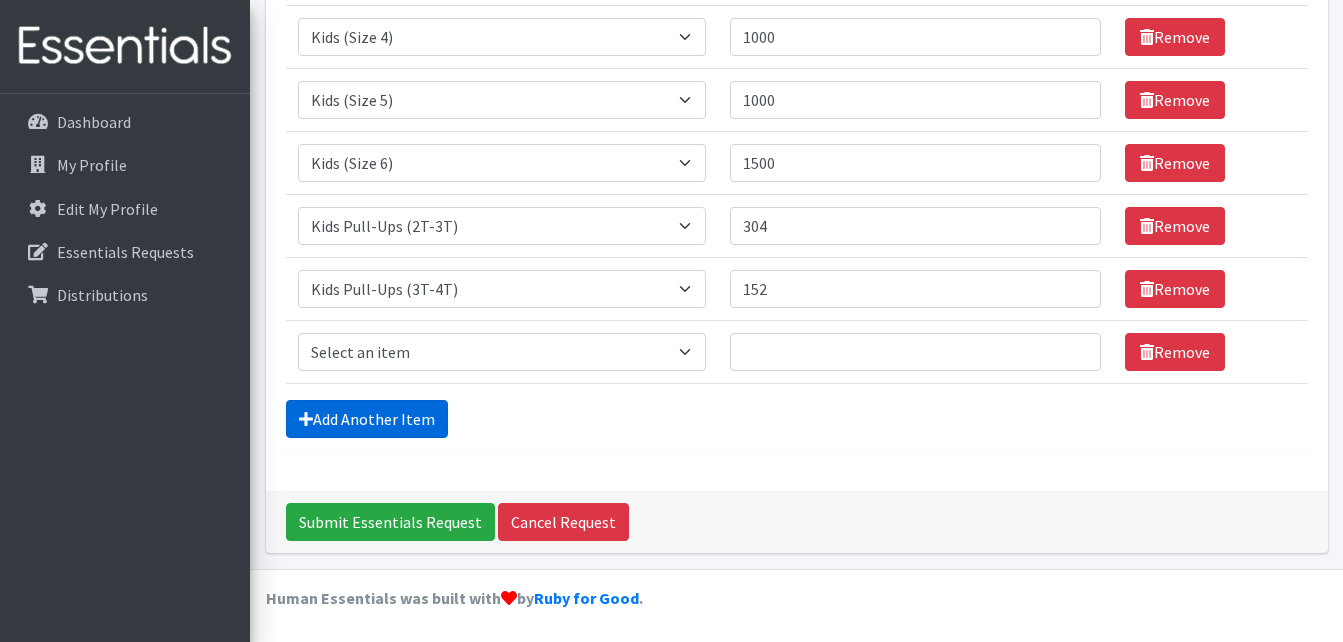 scroll, scrollTop: 496, scrollLeft: 0, axis: vertical 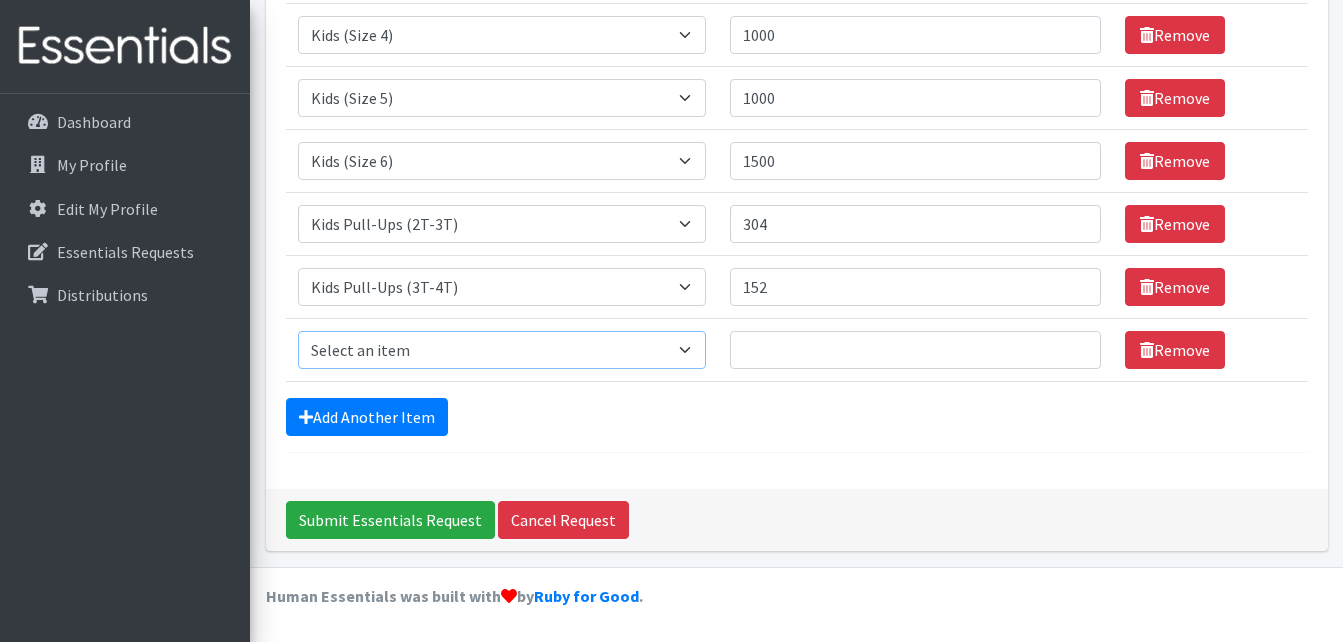 click on "Select an item
Cloth Inserts (For Cloth Diapers)
Kids (Newborn)
Kids (Preemie)
Kids (Size 1)
Kids (Size 2)
Kids (Size 3)
Kids (Size 4)
Kids (Size 5)
Kids (Size 6)
Kids Pull-Ups (2T-3T)
Kids Pull-Ups (3T-4T)
Kids Pull-Ups (4T-5T)
Wipes (Baby)" at bounding box center (502, 350) 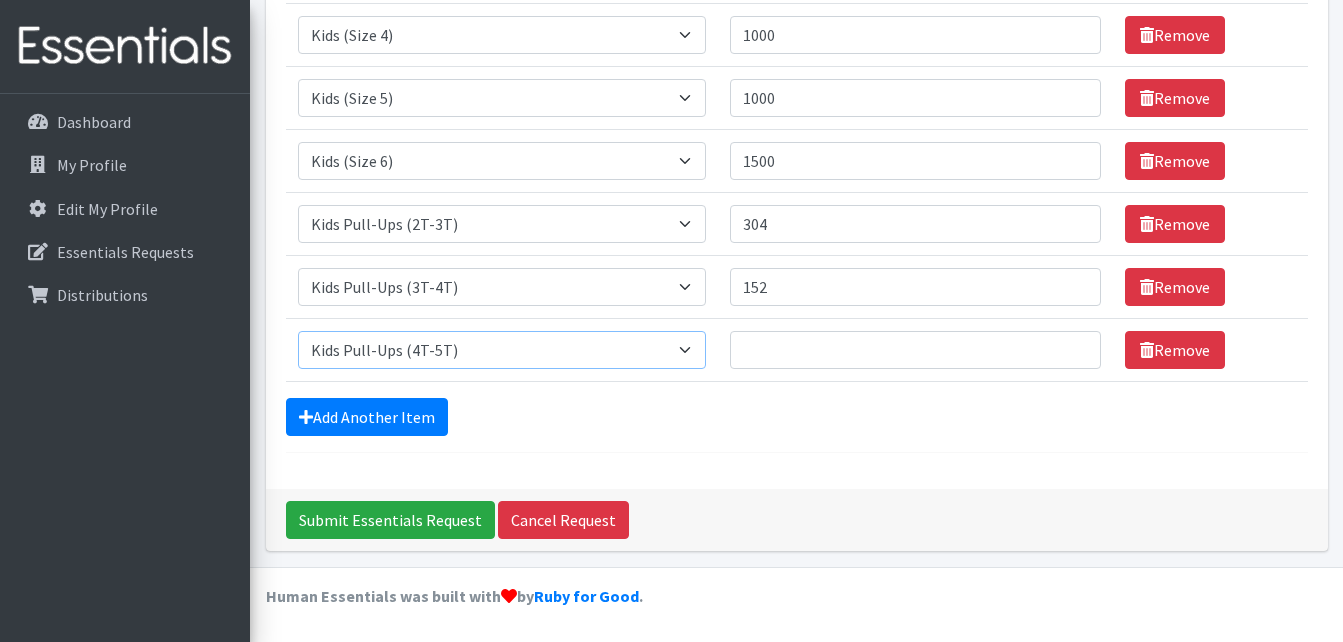 click on "Select an item
Cloth Inserts (For Cloth Diapers)
Kids (Newborn)
Kids (Preemie)
Kids (Size 1)
Kids (Size 2)
Kids (Size 3)
Kids (Size 4)
Kids (Size 5)
Kids (Size 6)
Kids Pull-Ups (2T-3T)
Kids Pull-Ups (3T-4T)
Kids Pull-Ups (4T-5T)
Wipes (Baby)" at bounding box center (502, 350) 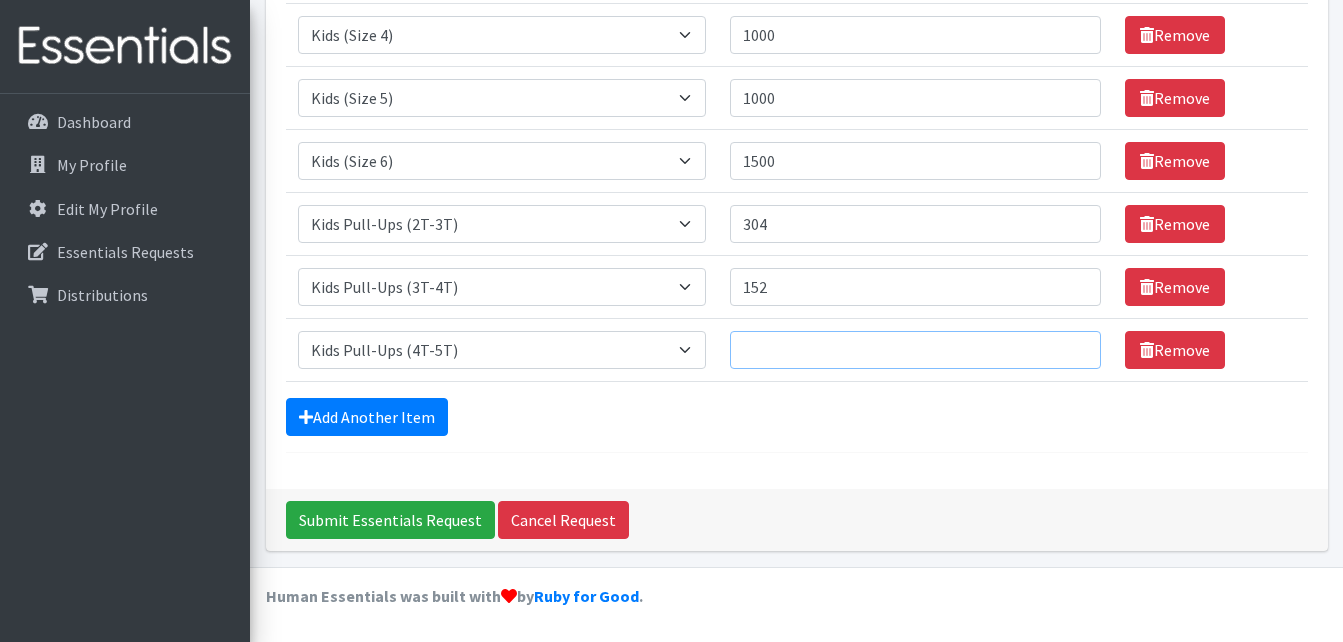 click on "Quantity" at bounding box center (915, 350) 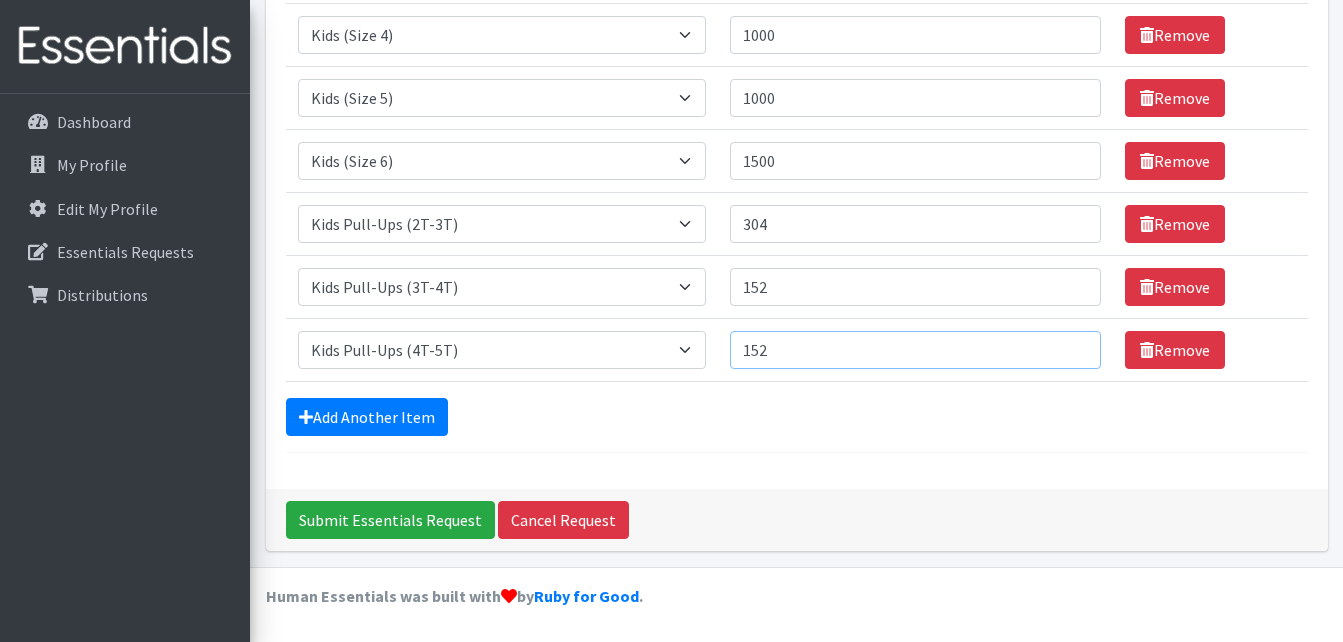type on "152" 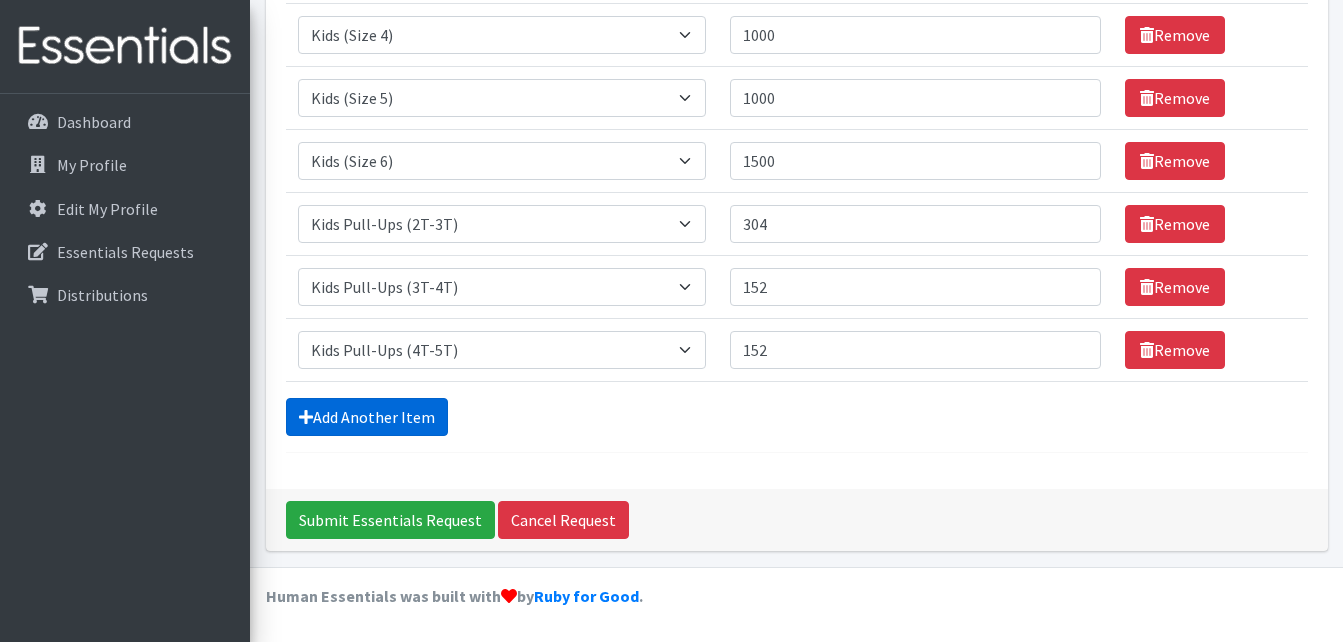 click on "Add Another Item" at bounding box center (367, 417) 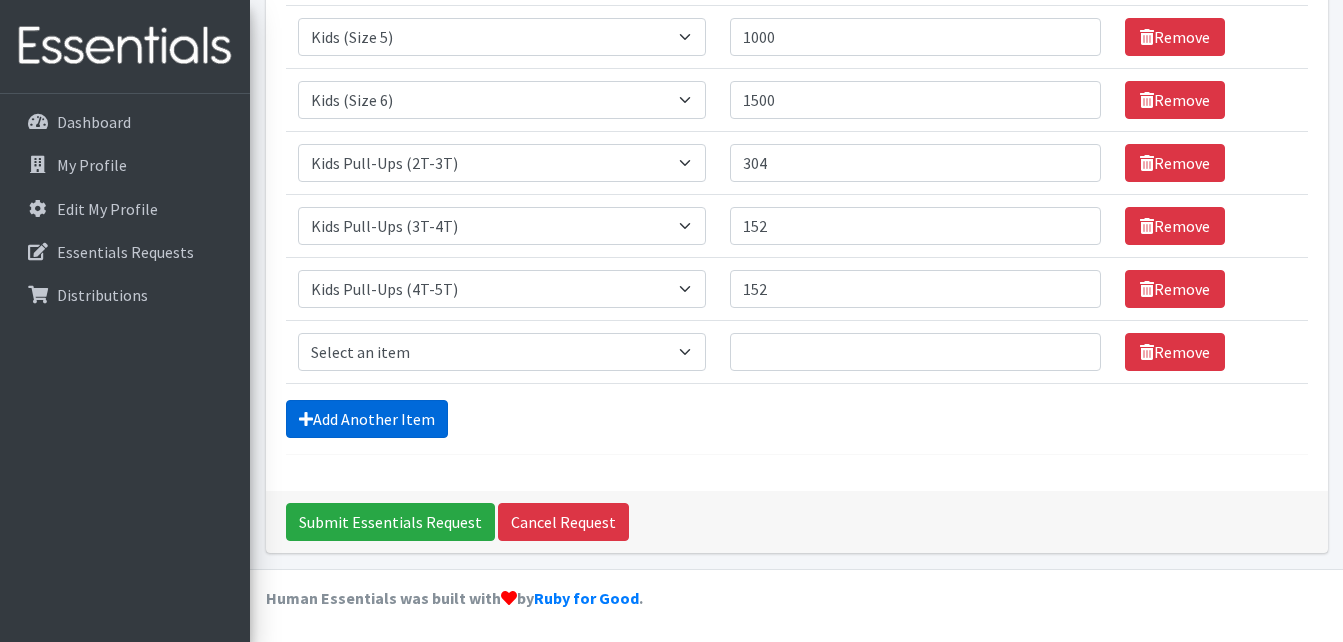 scroll, scrollTop: 559, scrollLeft: 0, axis: vertical 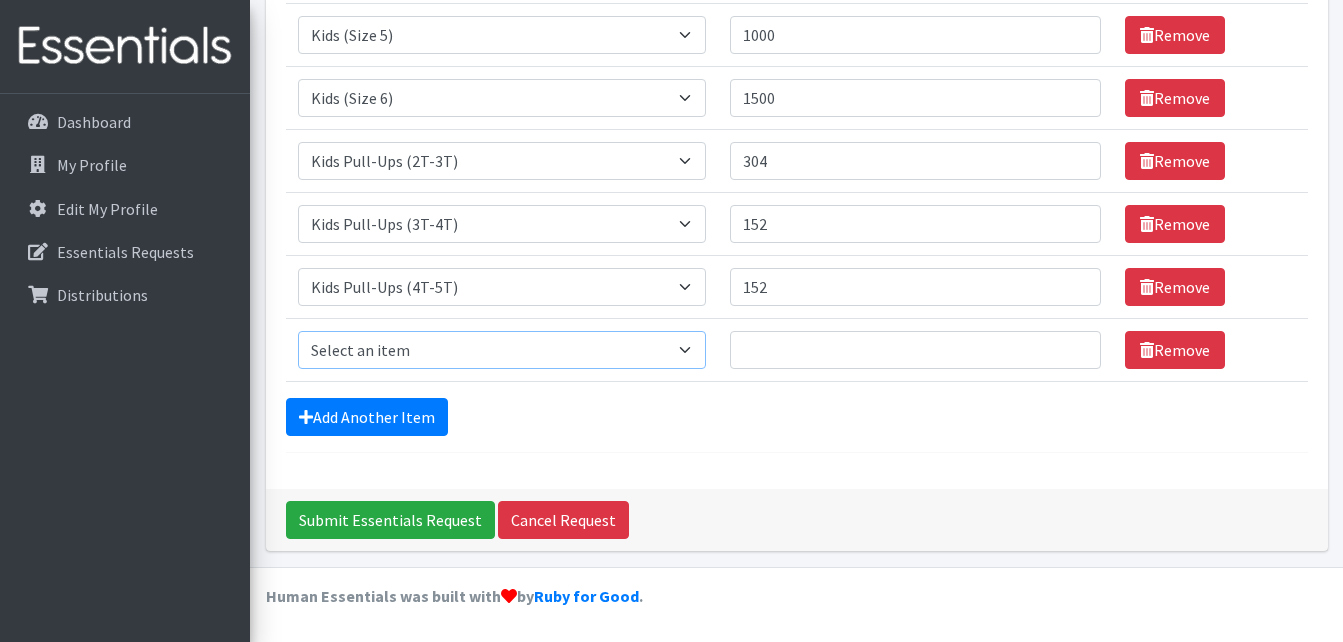 click on "Select an item
Cloth Inserts (For Cloth Diapers)
Kids (Newborn)
Kids (Preemie)
Kids (Size 1)
Kids (Size 2)
Kids (Size 3)
Kids (Size 4)
Kids (Size 5)
Kids (Size 6)
Kids Pull-Ups (2T-3T)
Kids Pull-Ups (3T-4T)
Kids Pull-Ups (4T-5T)
Wipes (Baby)" at bounding box center (502, 350) 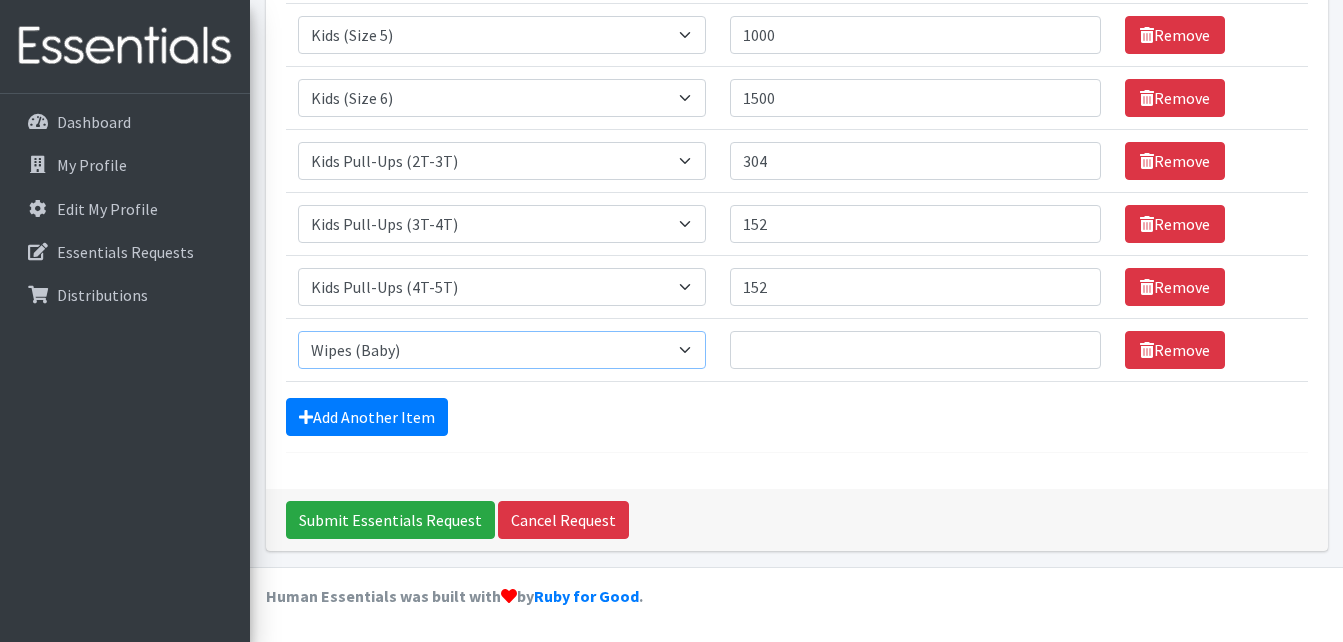 click on "Select an item
Cloth Inserts (For Cloth Diapers)
Kids (Newborn)
Kids (Preemie)
Kids (Size 1)
Kids (Size 2)
Kids (Size 3)
Kids (Size 4)
Kids (Size 5)
Kids (Size 6)
Kids Pull-Ups (2T-3T)
Kids Pull-Ups (3T-4T)
Kids Pull-Ups (4T-5T)
Wipes (Baby)" at bounding box center (502, 350) 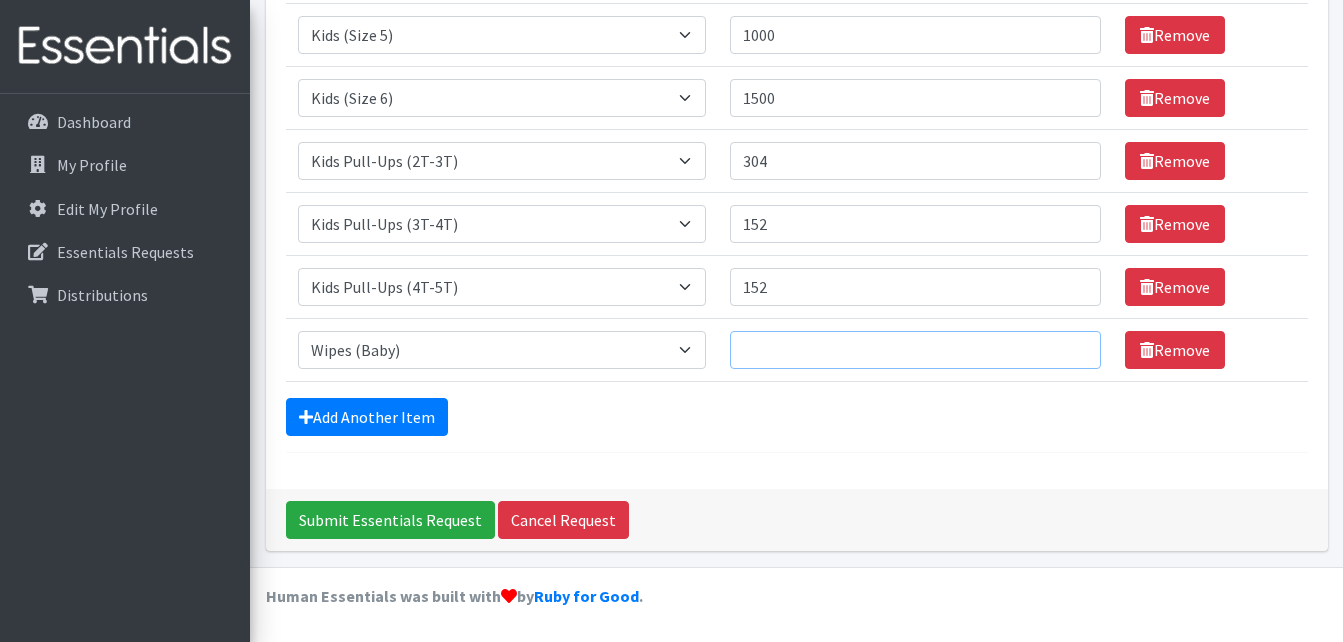 click on "Quantity" at bounding box center (915, 350) 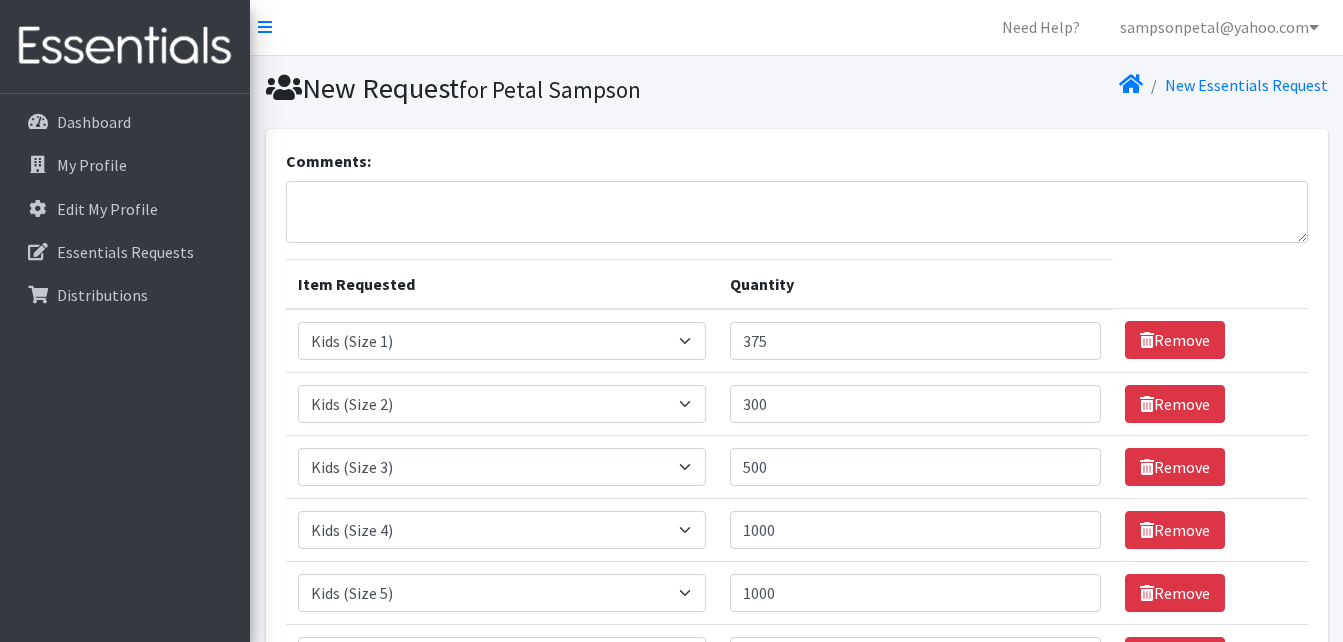 scroll, scrollTop: 0, scrollLeft: 0, axis: both 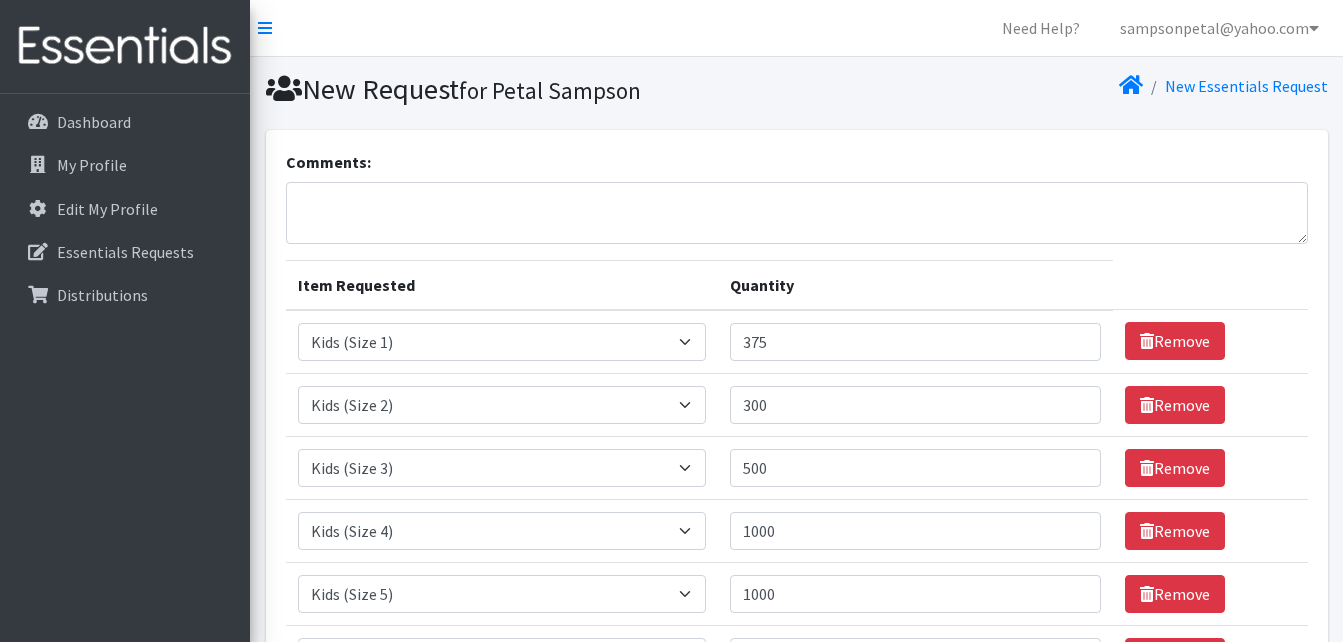 type on "5760" 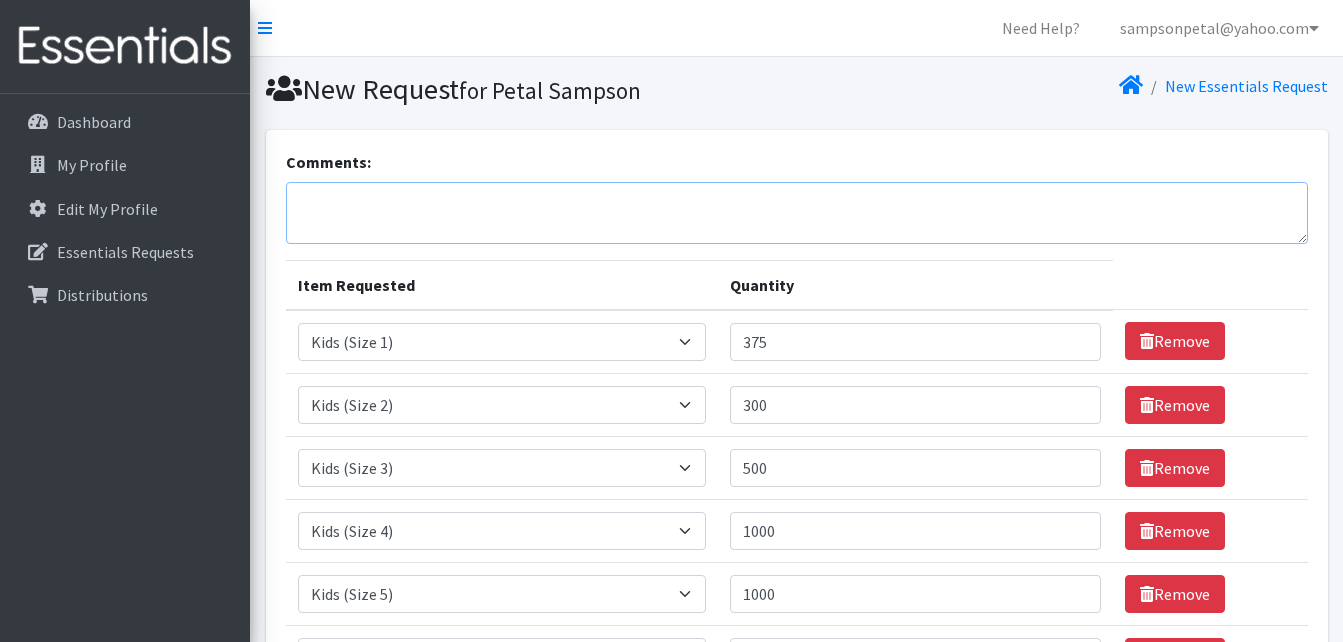 click on "Comments:" at bounding box center (797, 213) 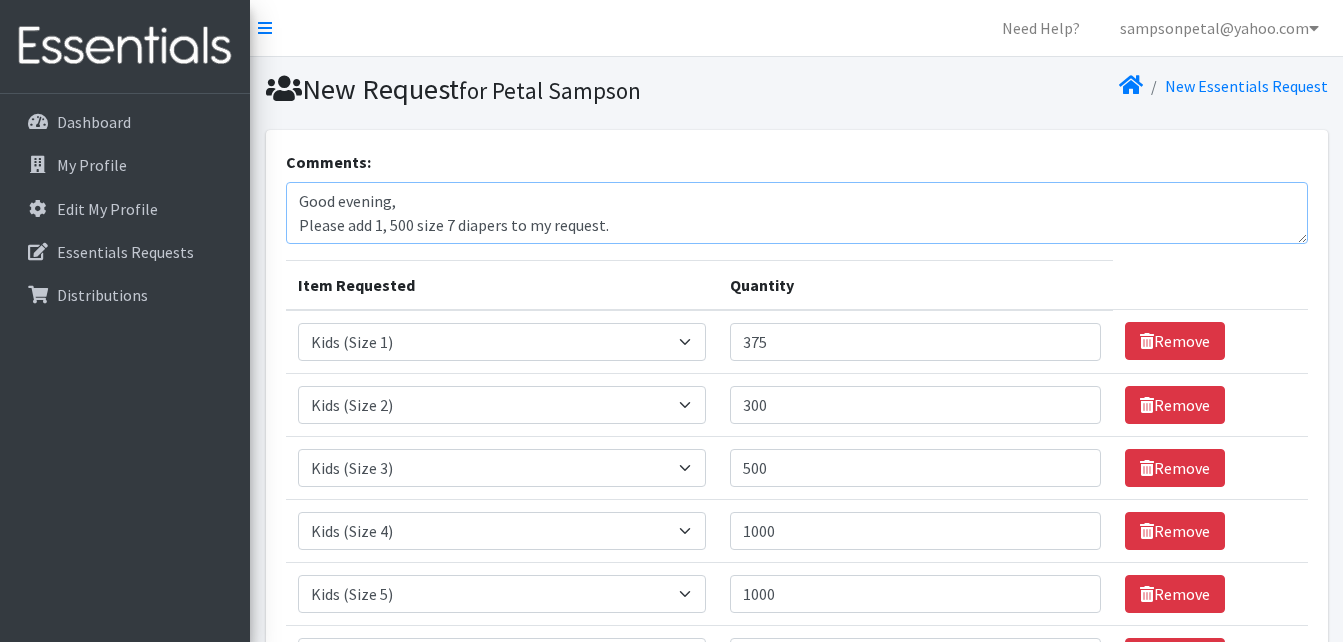 click on "Good evening,
Please add 1, 500 size 7 diapers to my request." at bounding box center [797, 213] 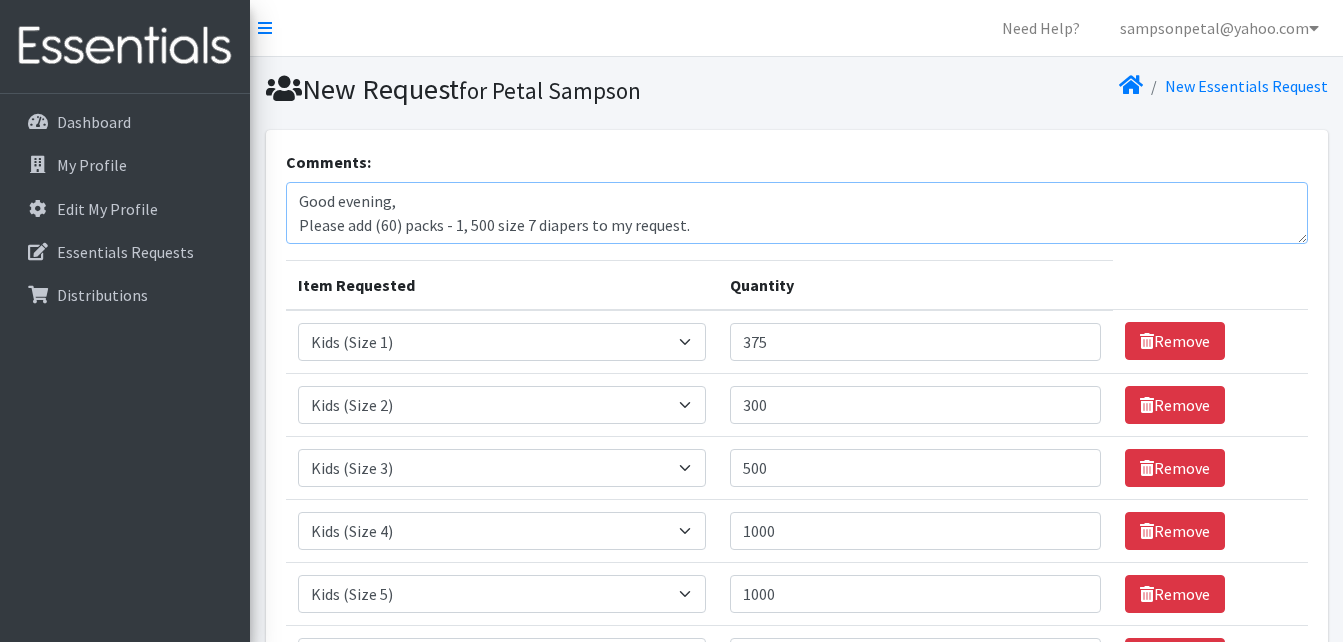 click on "Good evening,
Please add (60) packs - 1, 500 size 7 diapers to my request." at bounding box center [797, 213] 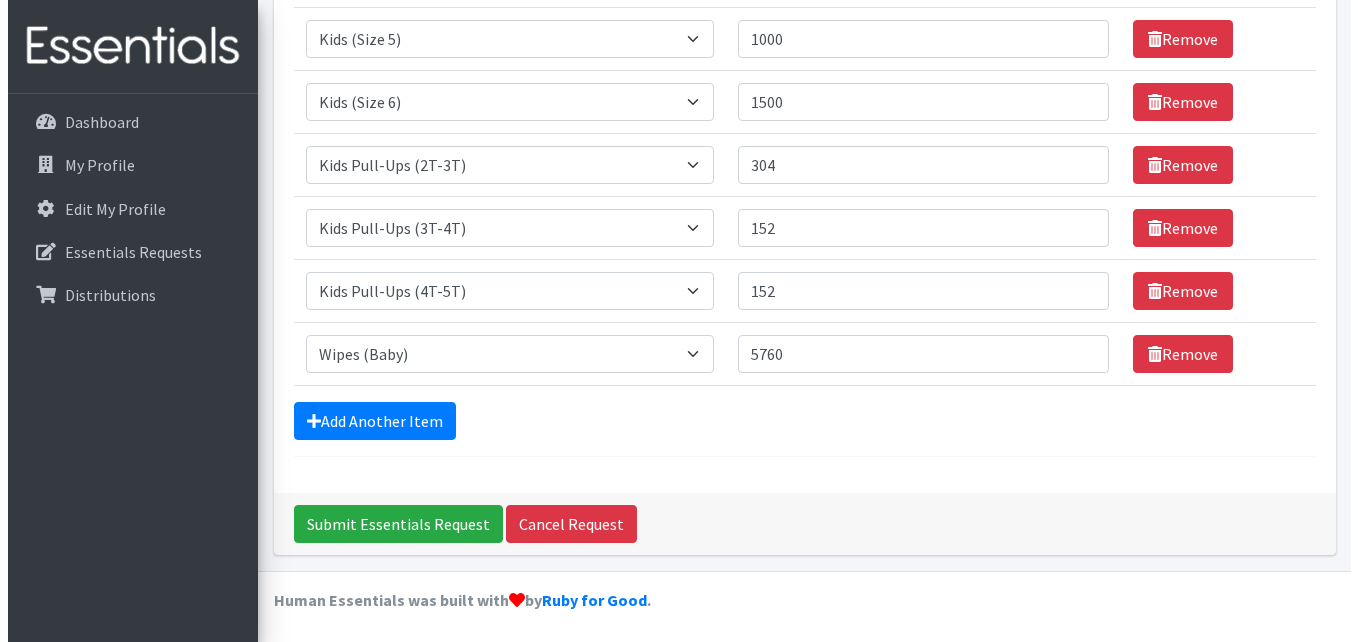 scroll, scrollTop: 559, scrollLeft: 0, axis: vertical 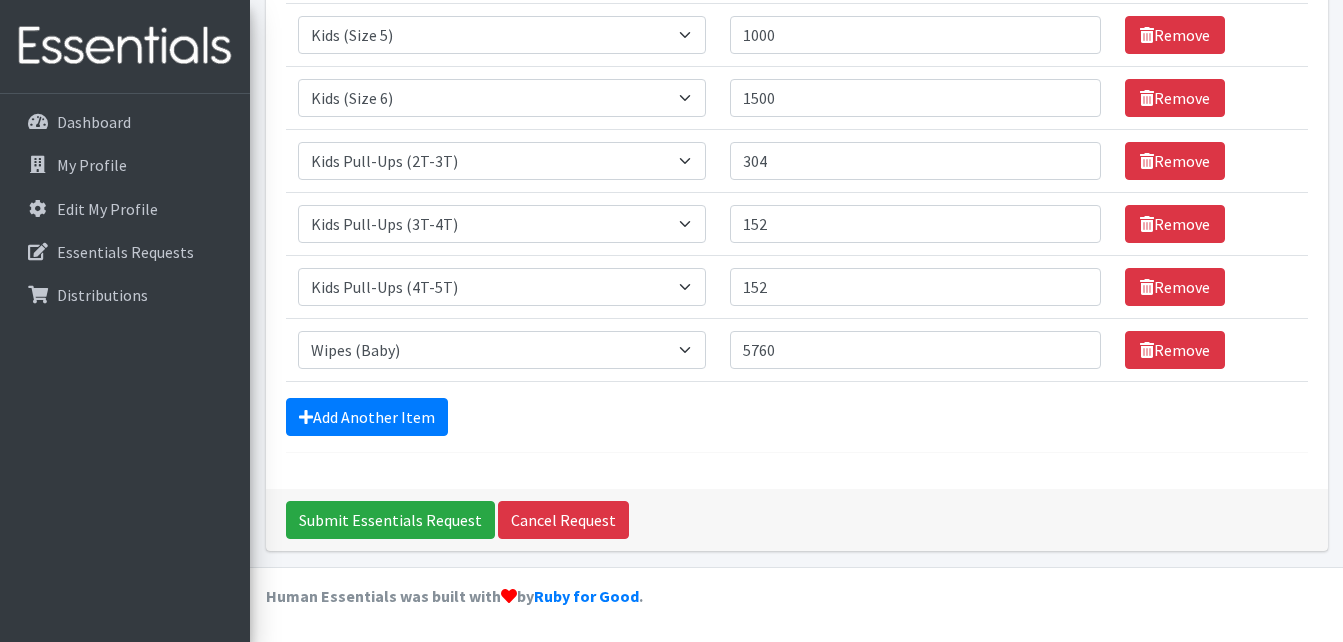 type on "Good evening,
Please add (60) packs - 1, 500 size 7 diapers to my request.
Thank you very much." 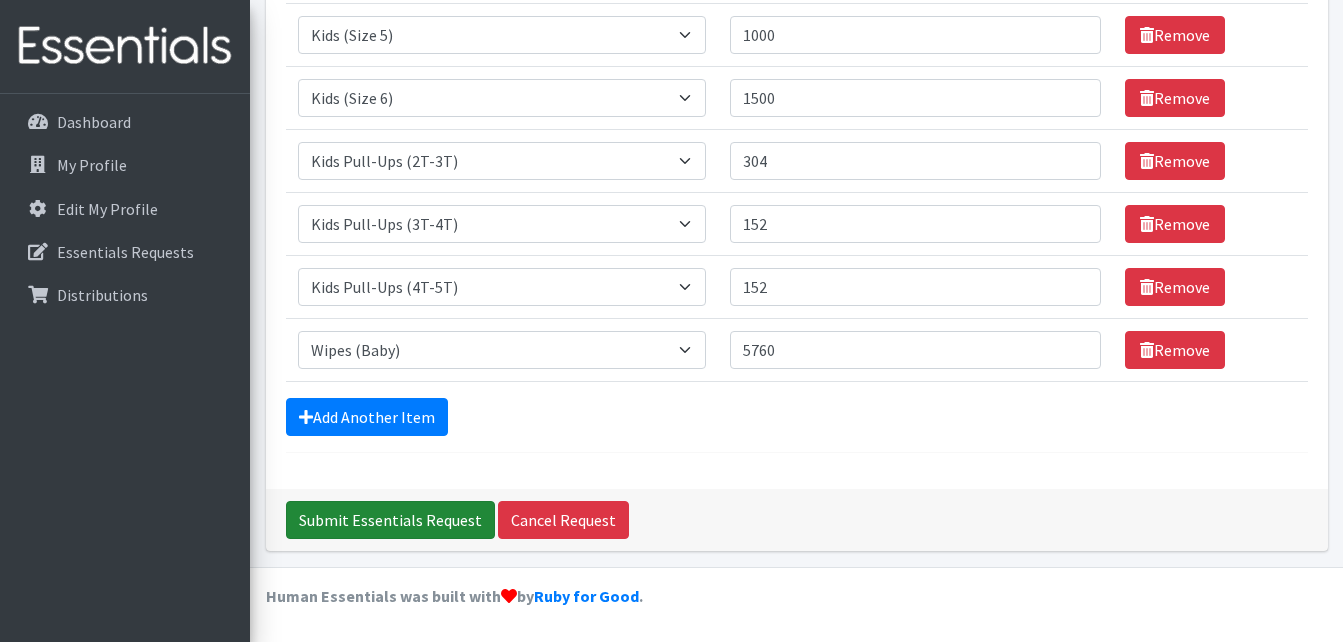 click on "Submit Essentials Request" at bounding box center (390, 520) 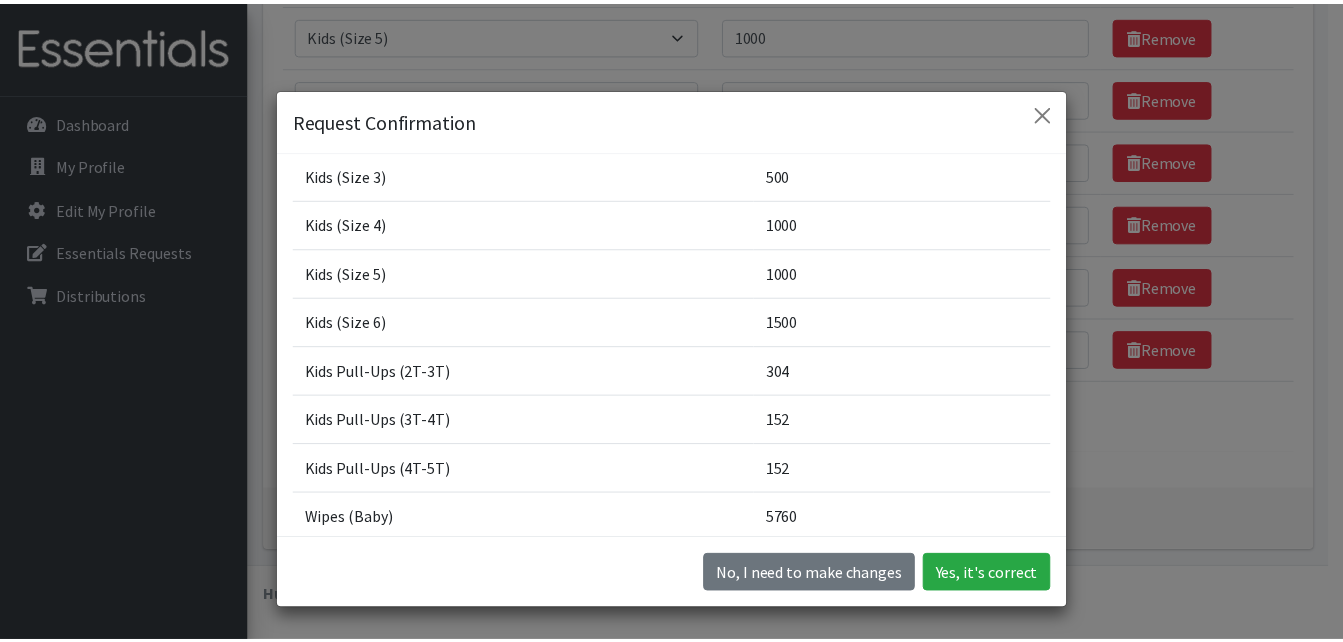 scroll, scrollTop: 273, scrollLeft: 0, axis: vertical 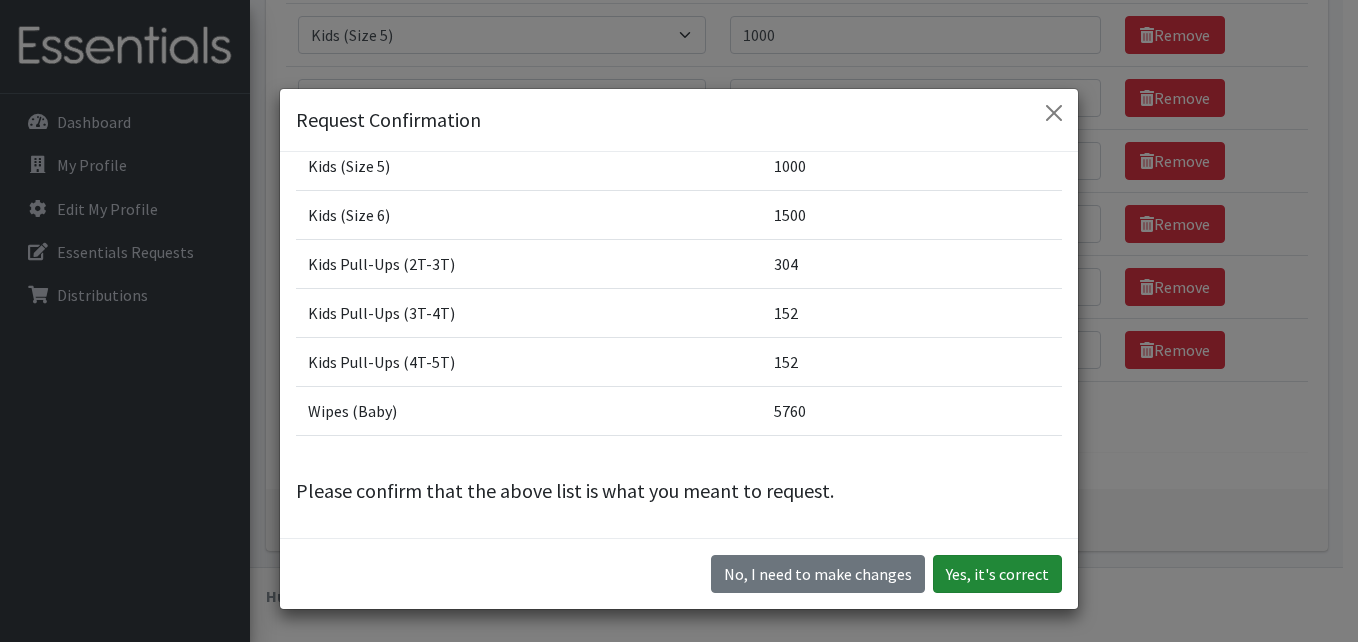click on "Yes, it's correct" at bounding box center (997, 574) 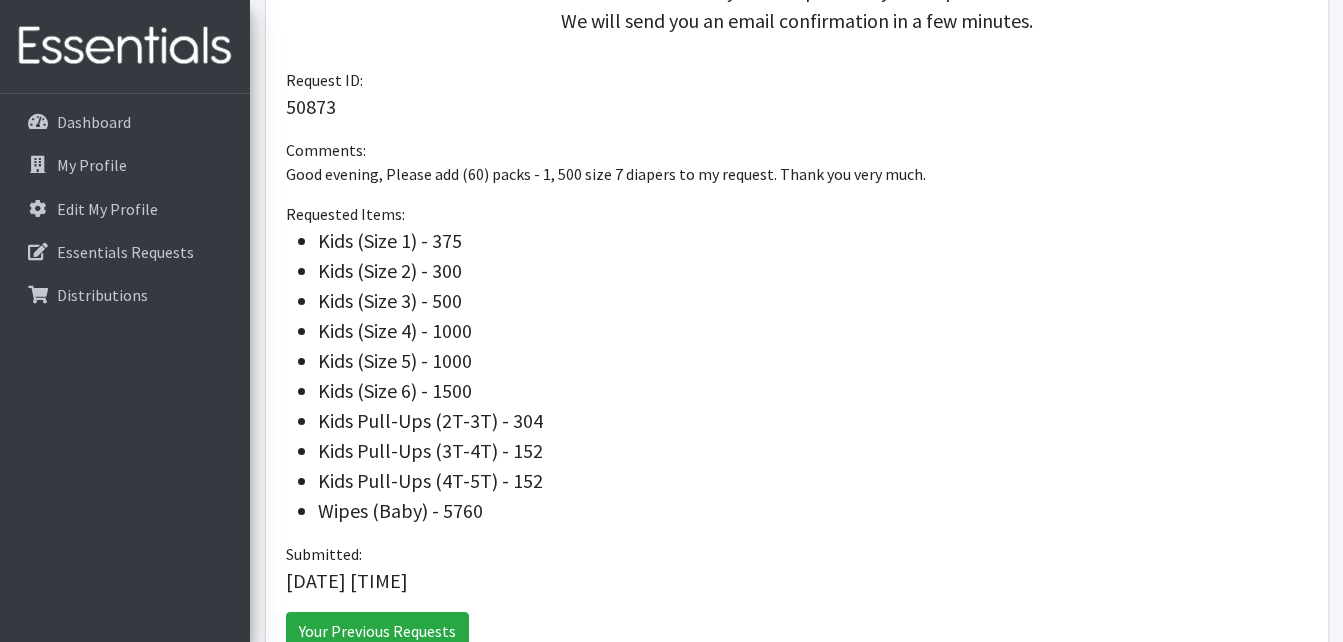 scroll, scrollTop: 561, scrollLeft: 0, axis: vertical 